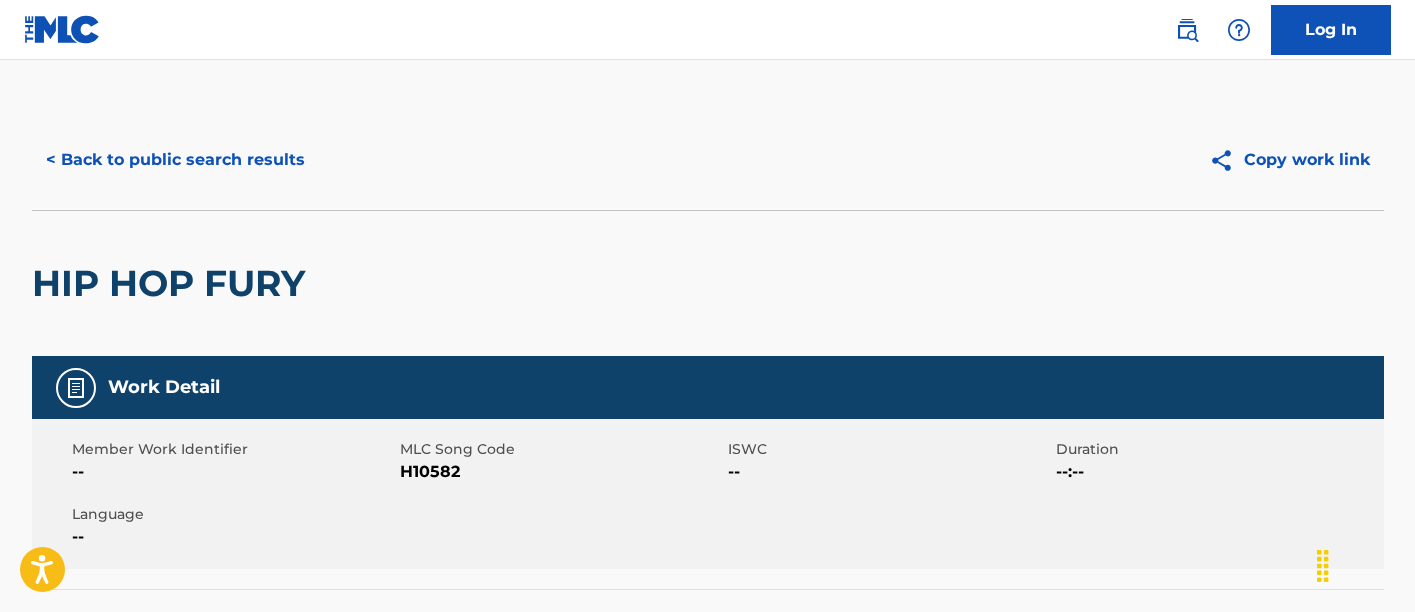 scroll, scrollTop: 555, scrollLeft: 0, axis: vertical 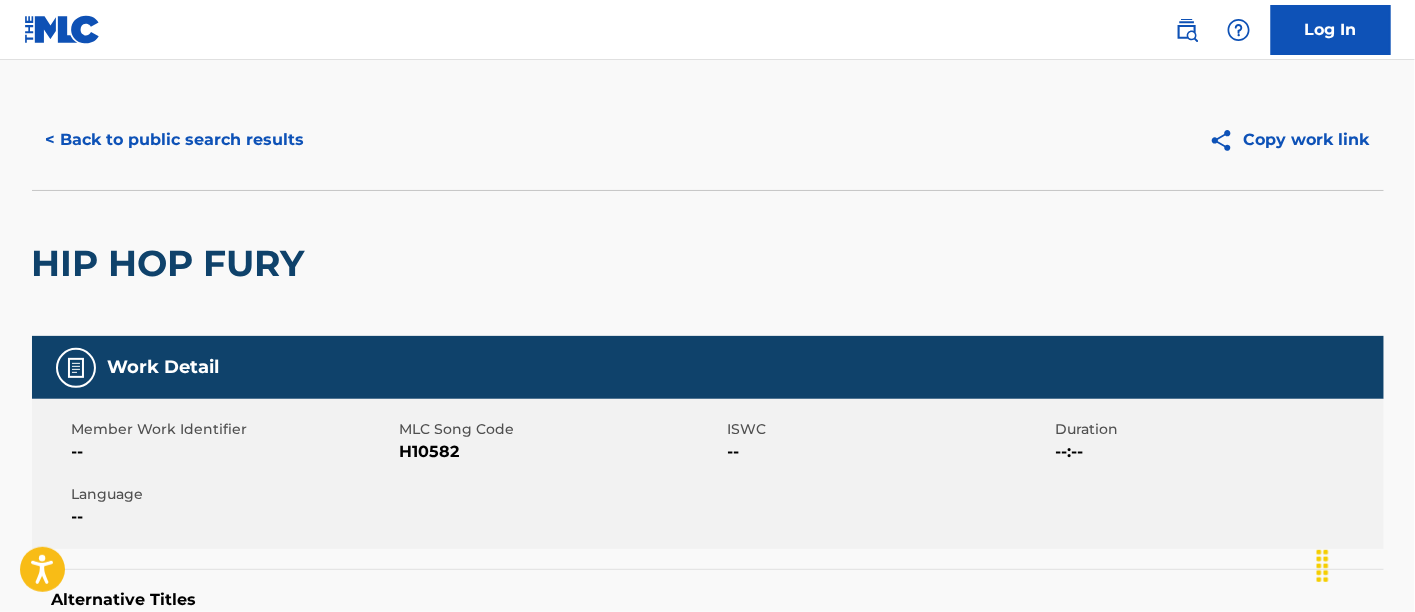 click on "< Back to public search results Copy work link" at bounding box center (708, 140) 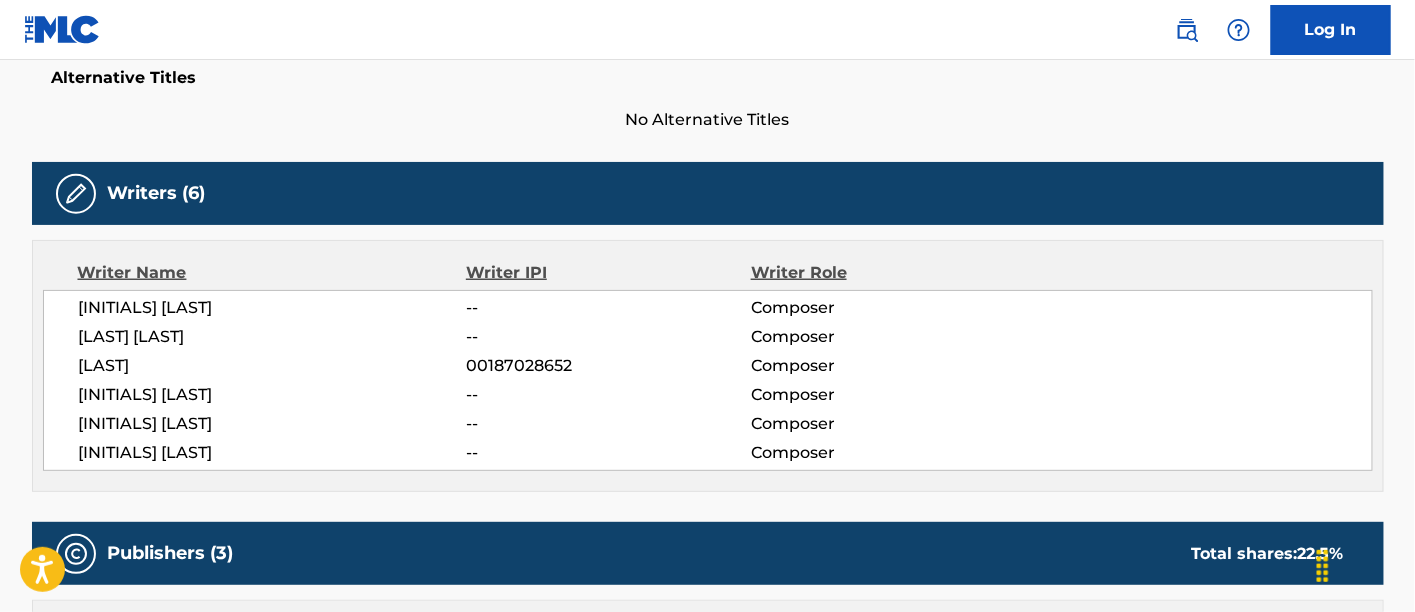 scroll, scrollTop: 656, scrollLeft: 0, axis: vertical 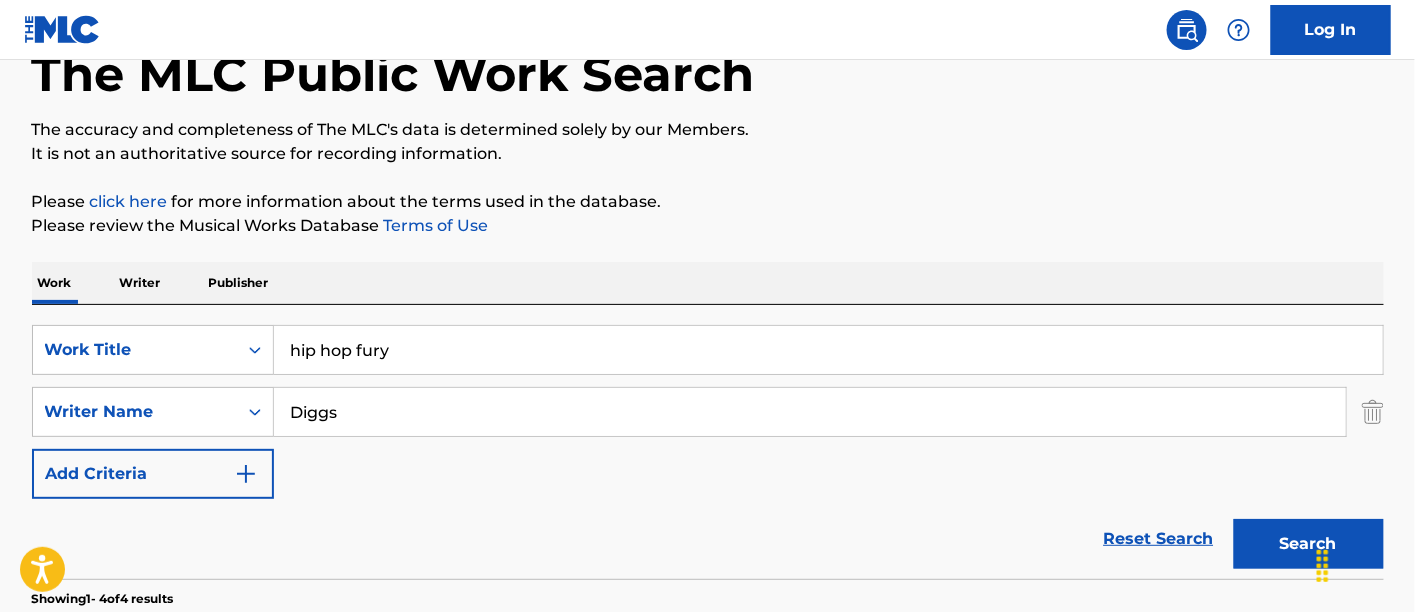 click on "hip hop fury" at bounding box center (828, 350) 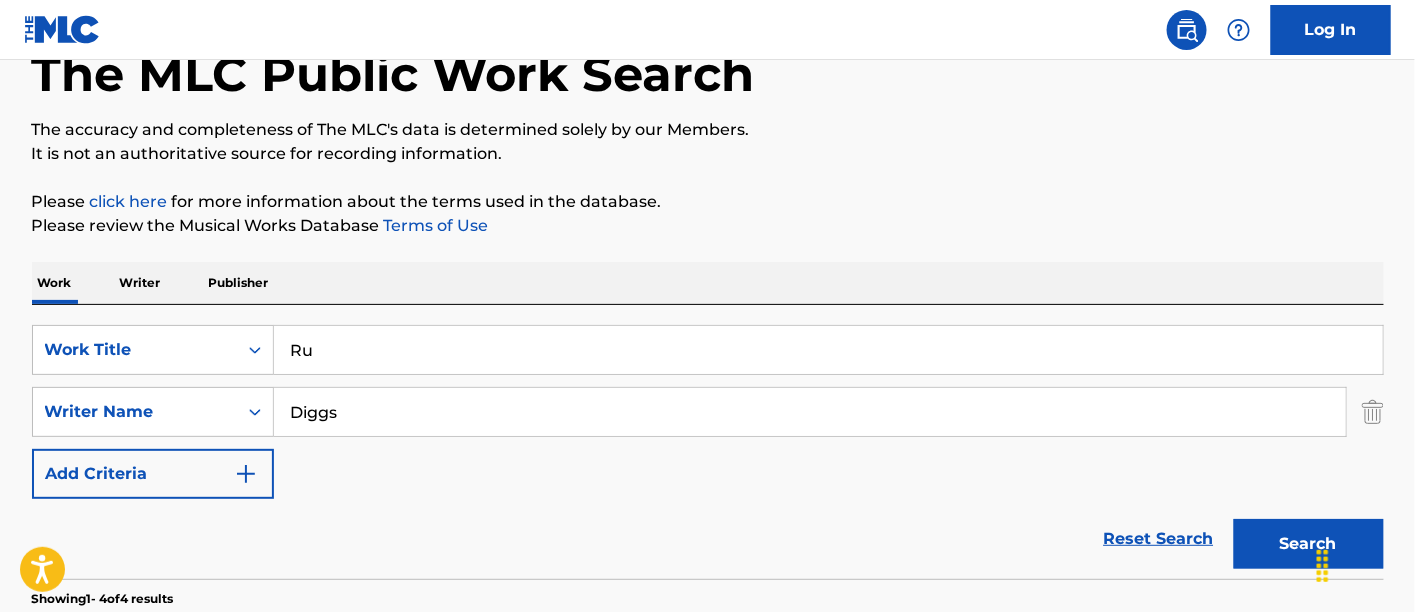 type on "R" 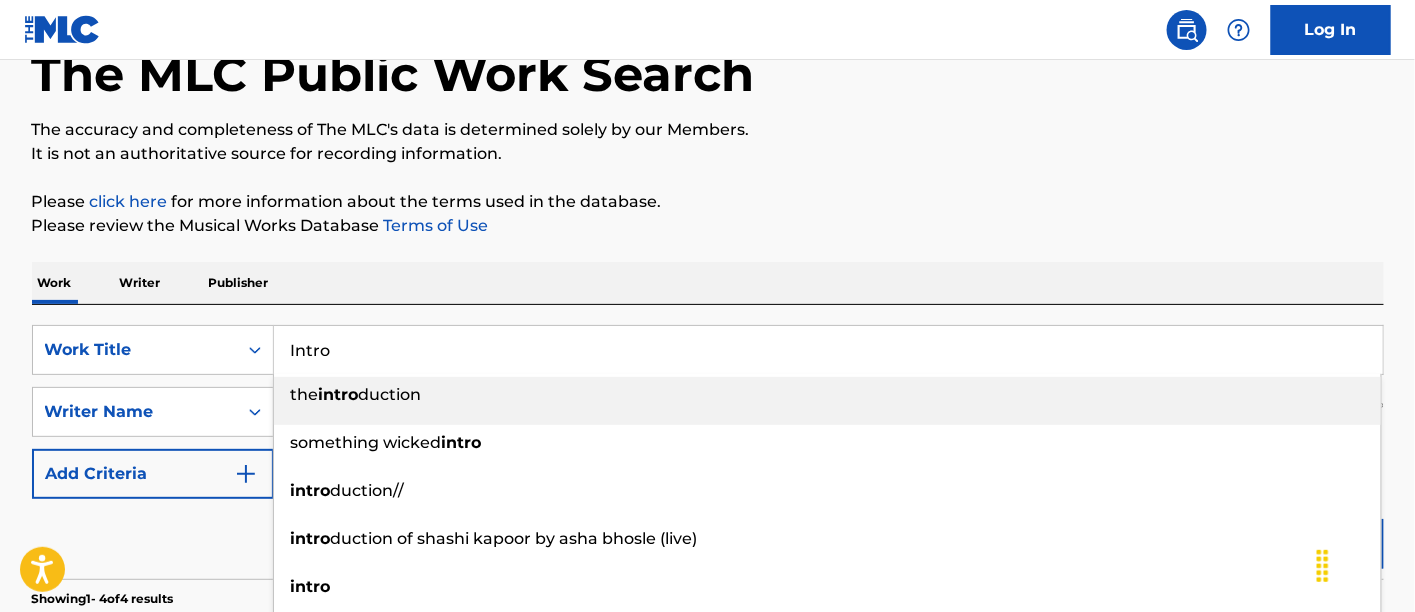 type on "Intro" 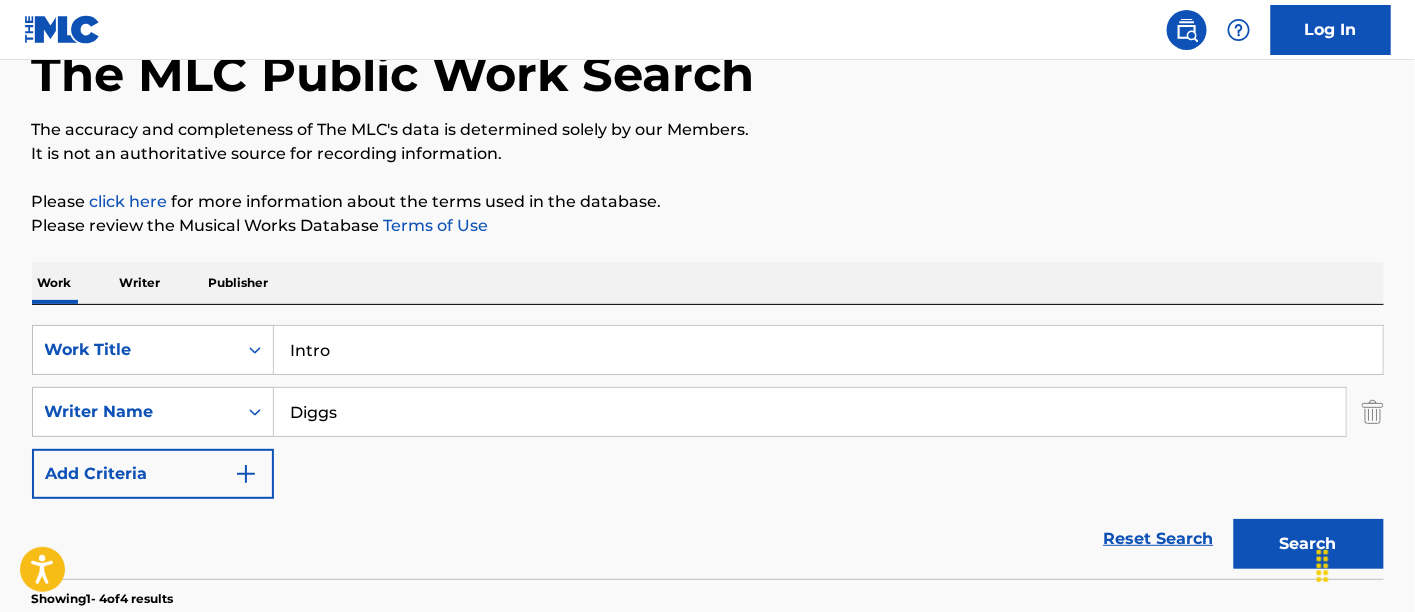 click on "Diggs" at bounding box center (810, 412) 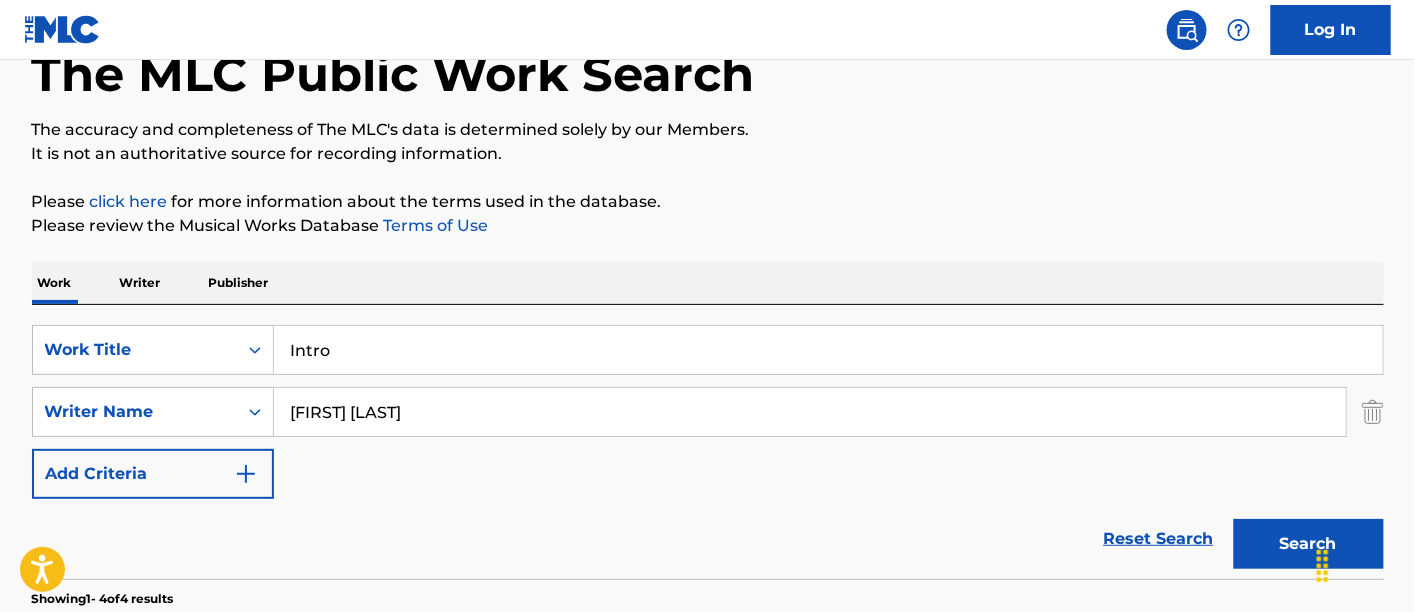 click on "Search" at bounding box center [1309, 544] 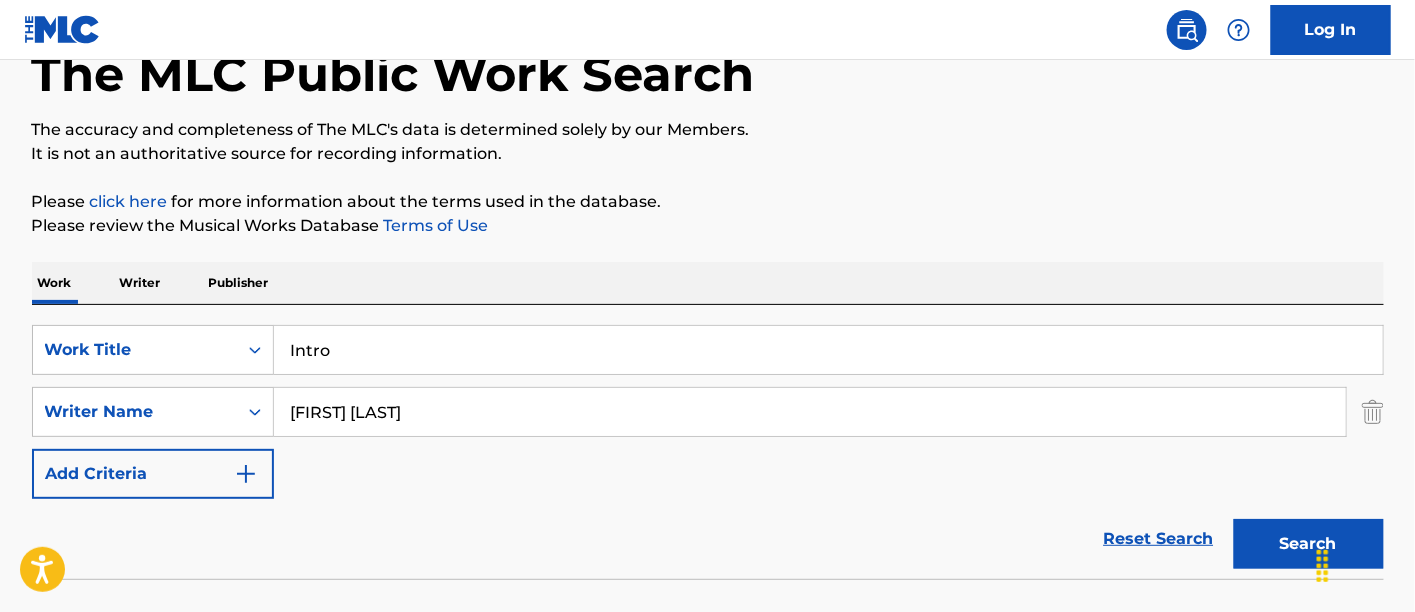 scroll, scrollTop: 255, scrollLeft: 0, axis: vertical 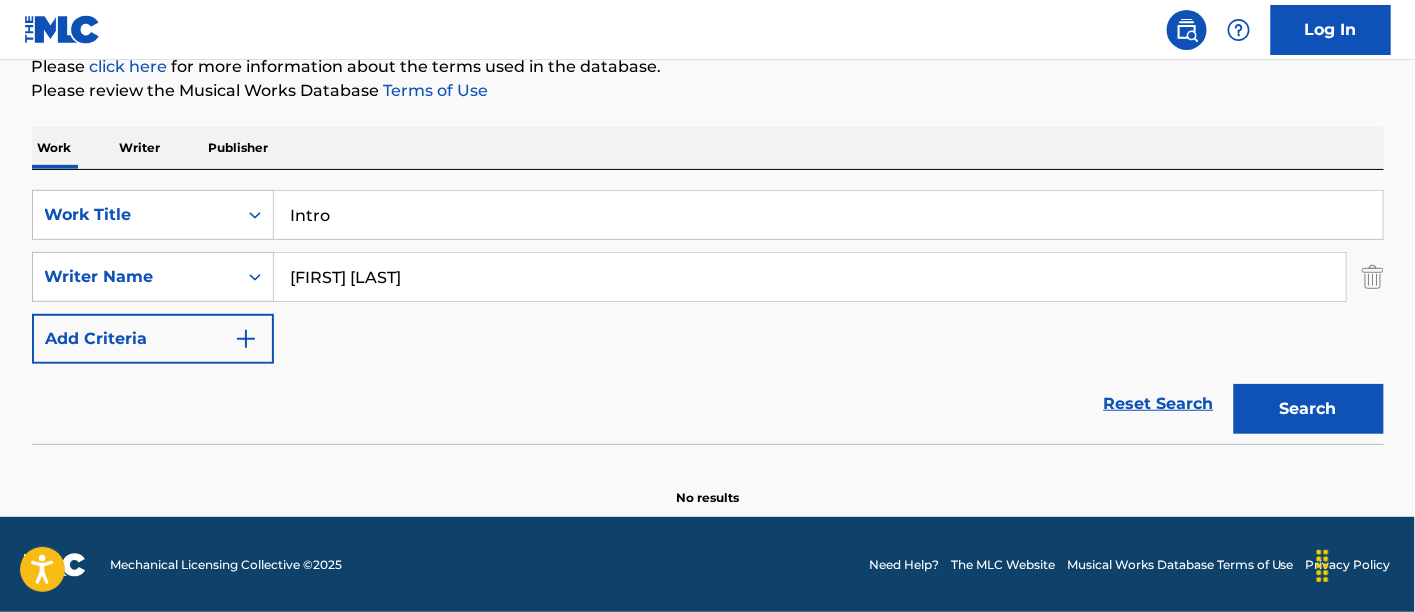 click on "Search" at bounding box center [1309, 409] 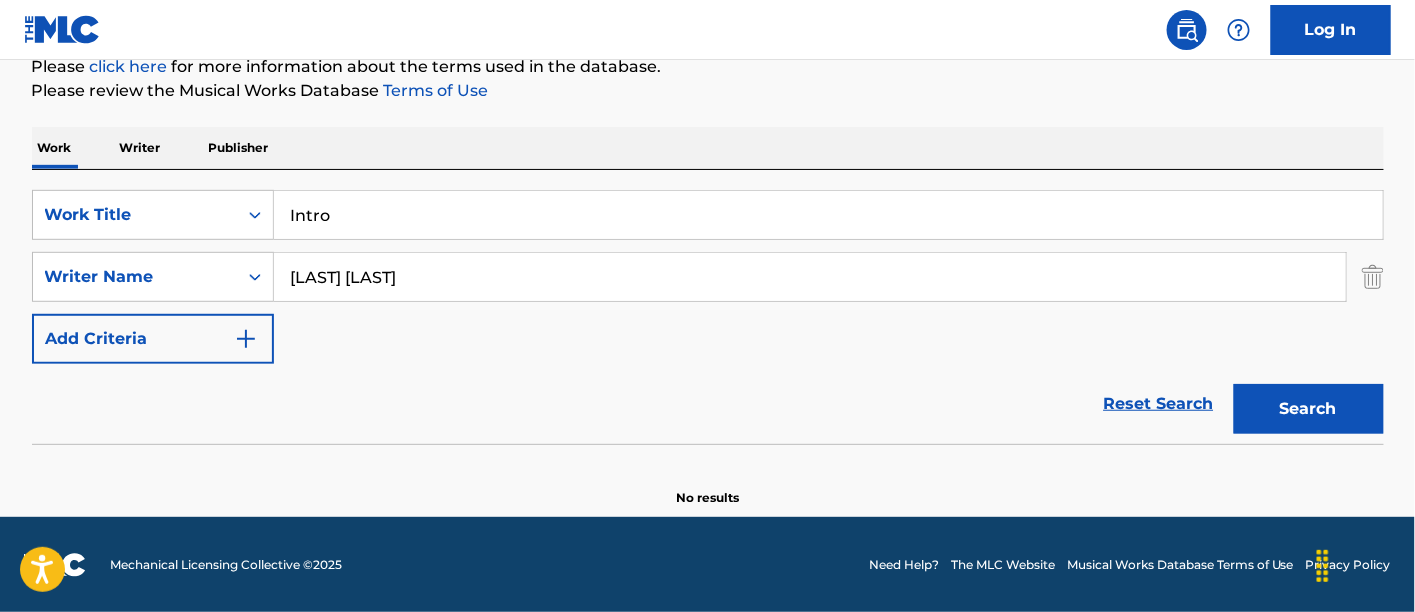 type on "[LAST] [LAST]" 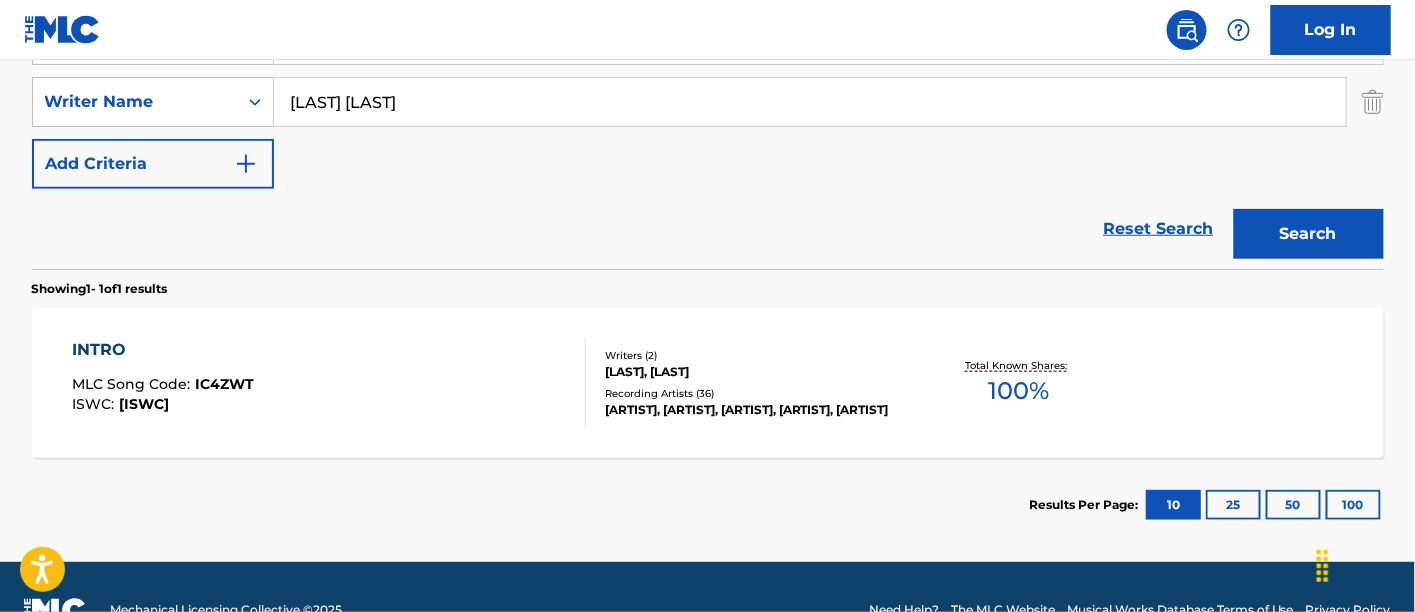 scroll, scrollTop: 467, scrollLeft: 0, axis: vertical 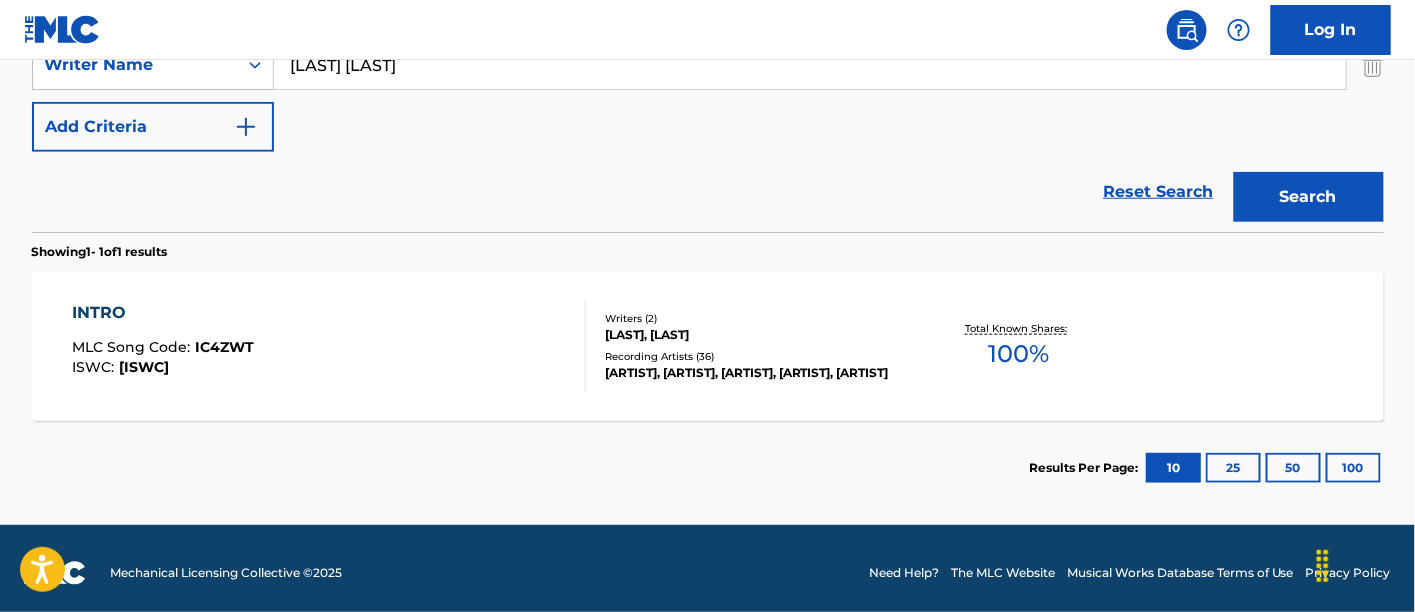 click on "INTRO MLC Song Code : [SONG_CODE] ISWC : [ISWC]" at bounding box center (329, 346) 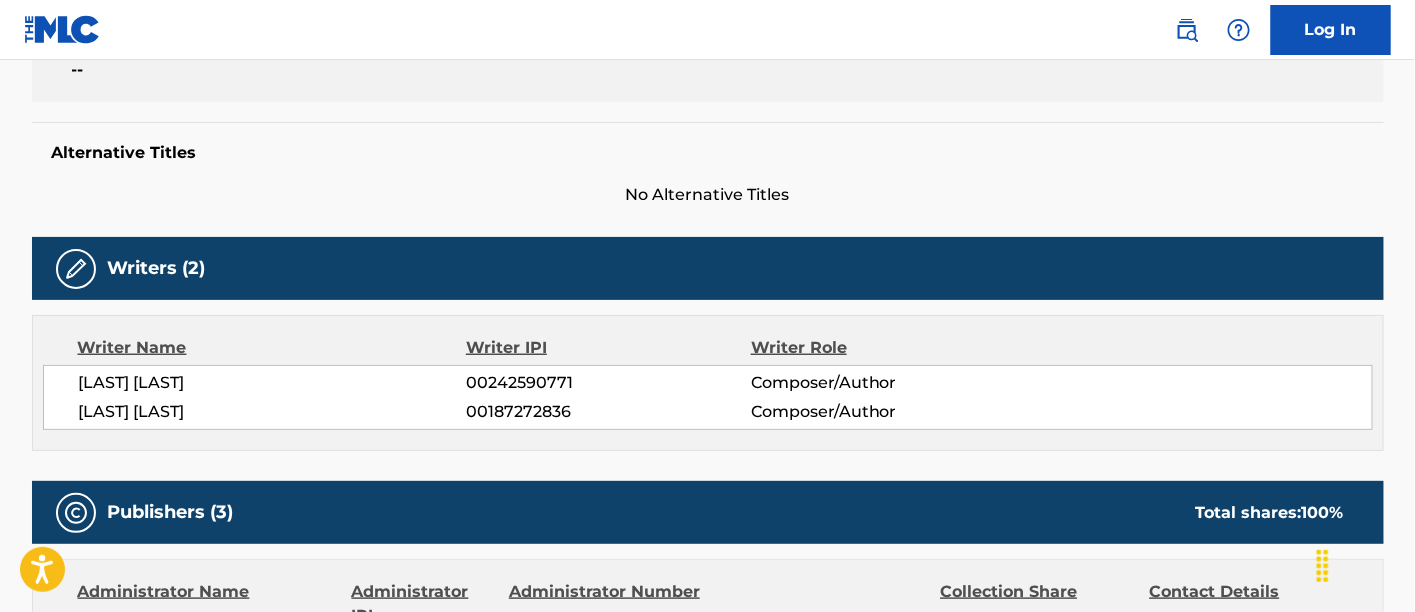 scroll, scrollTop: 0, scrollLeft: 0, axis: both 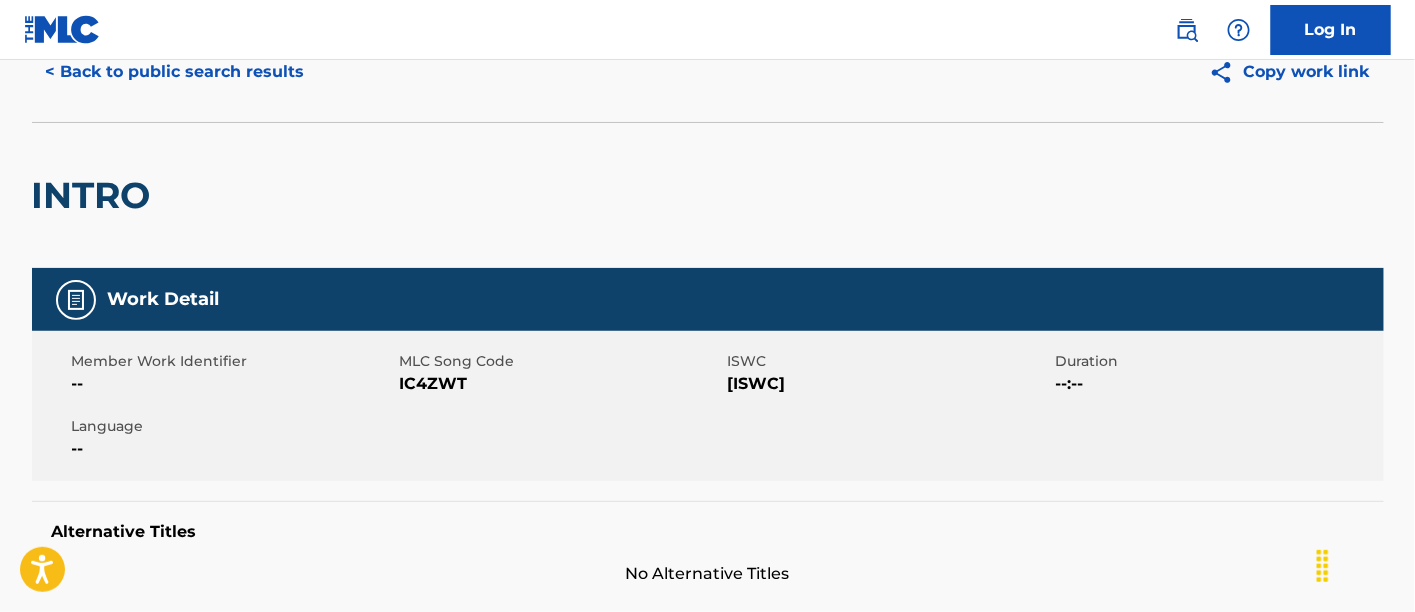 click on "IC4ZWT" at bounding box center [561, 384] 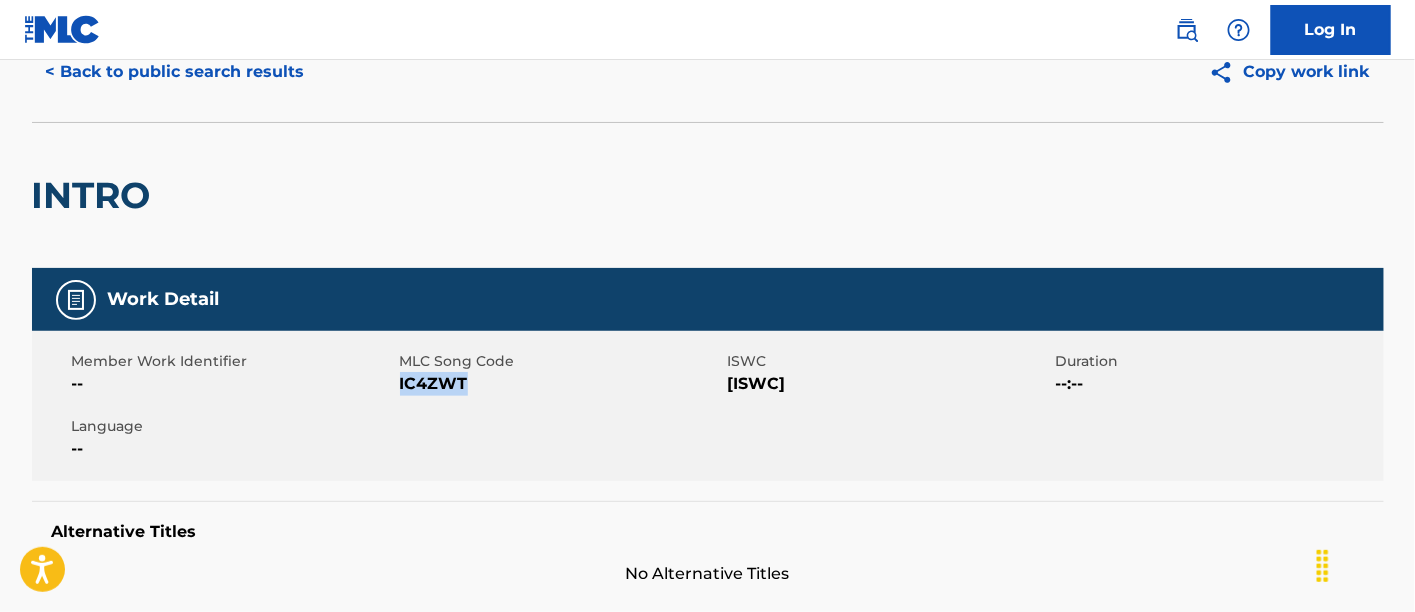 click on "IC4ZWT" at bounding box center [561, 384] 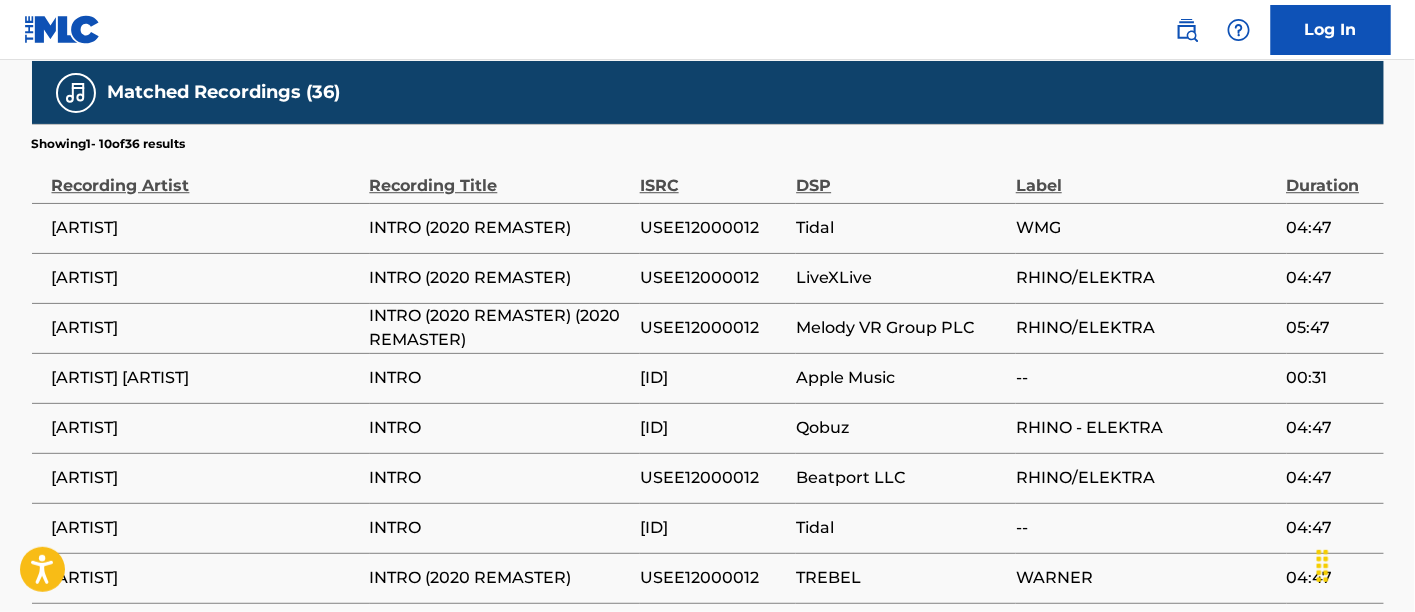 scroll, scrollTop: 1785, scrollLeft: 0, axis: vertical 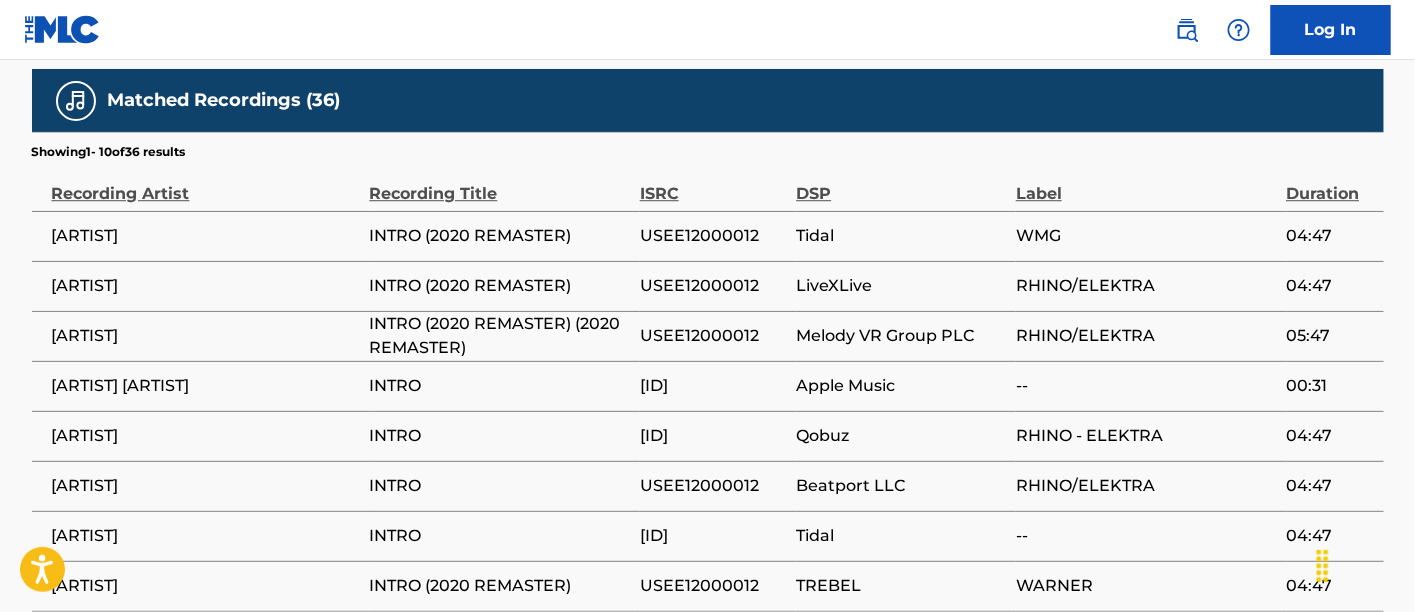 click on "USEE12000012" at bounding box center [713, 236] 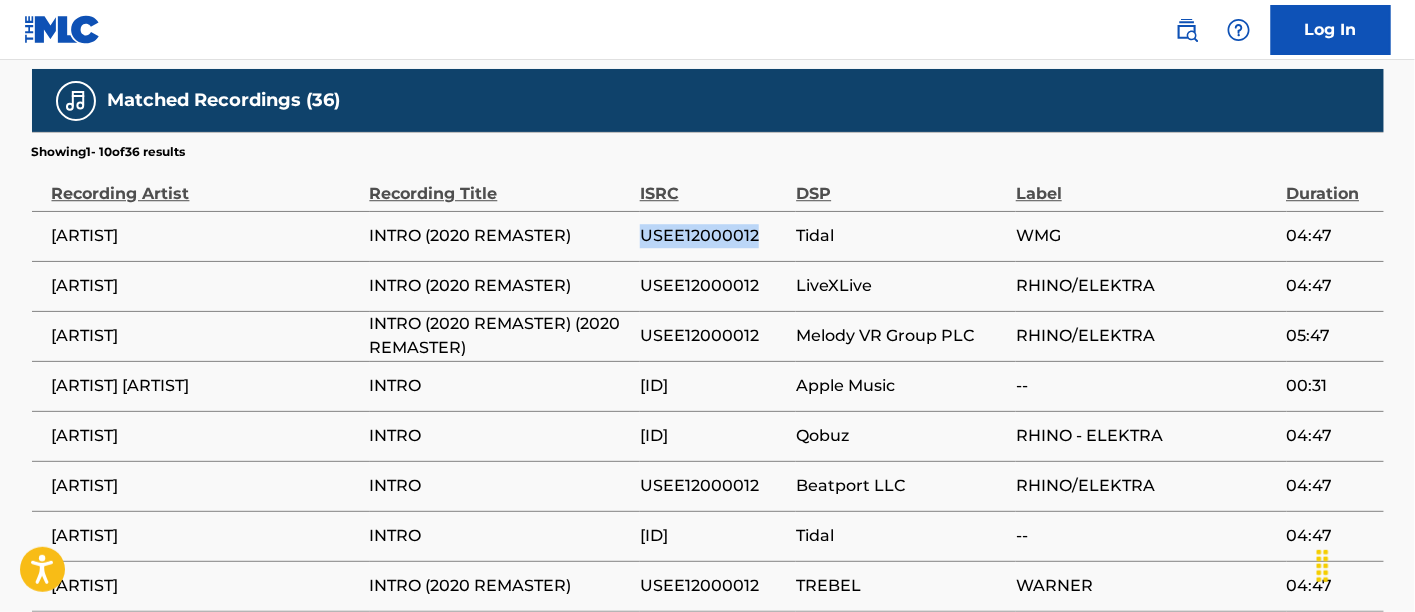 click on "USEE12000012" at bounding box center [713, 236] 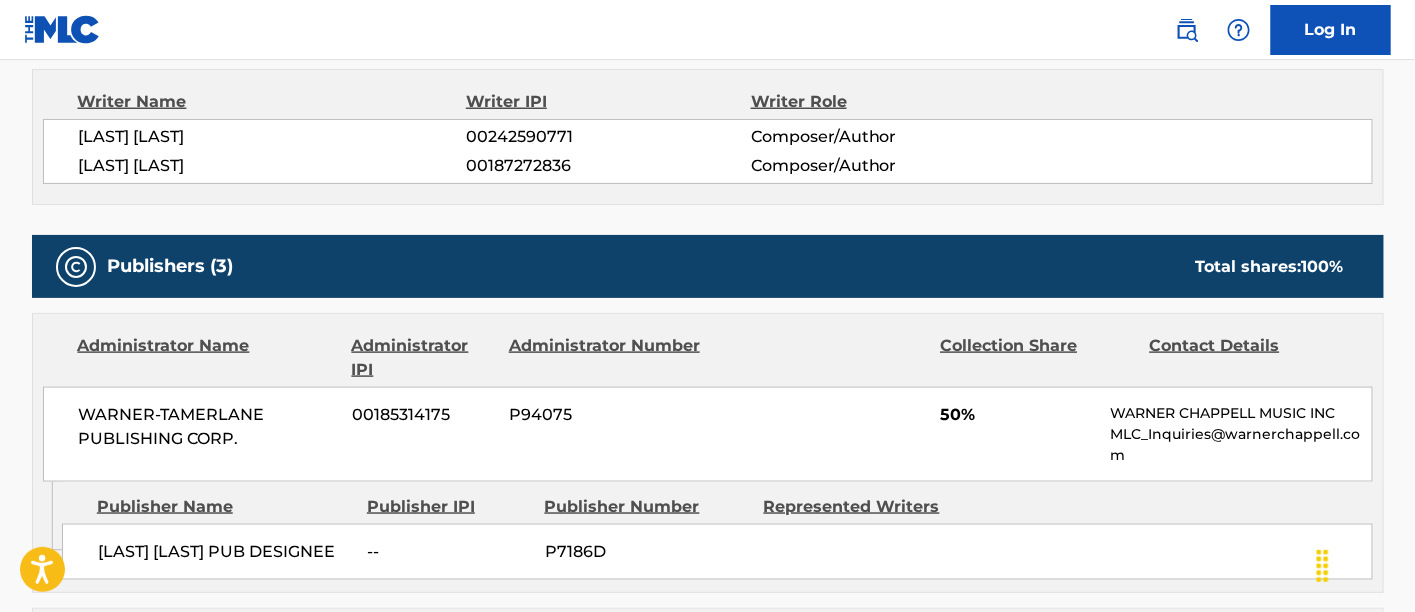 scroll, scrollTop: 178, scrollLeft: 0, axis: vertical 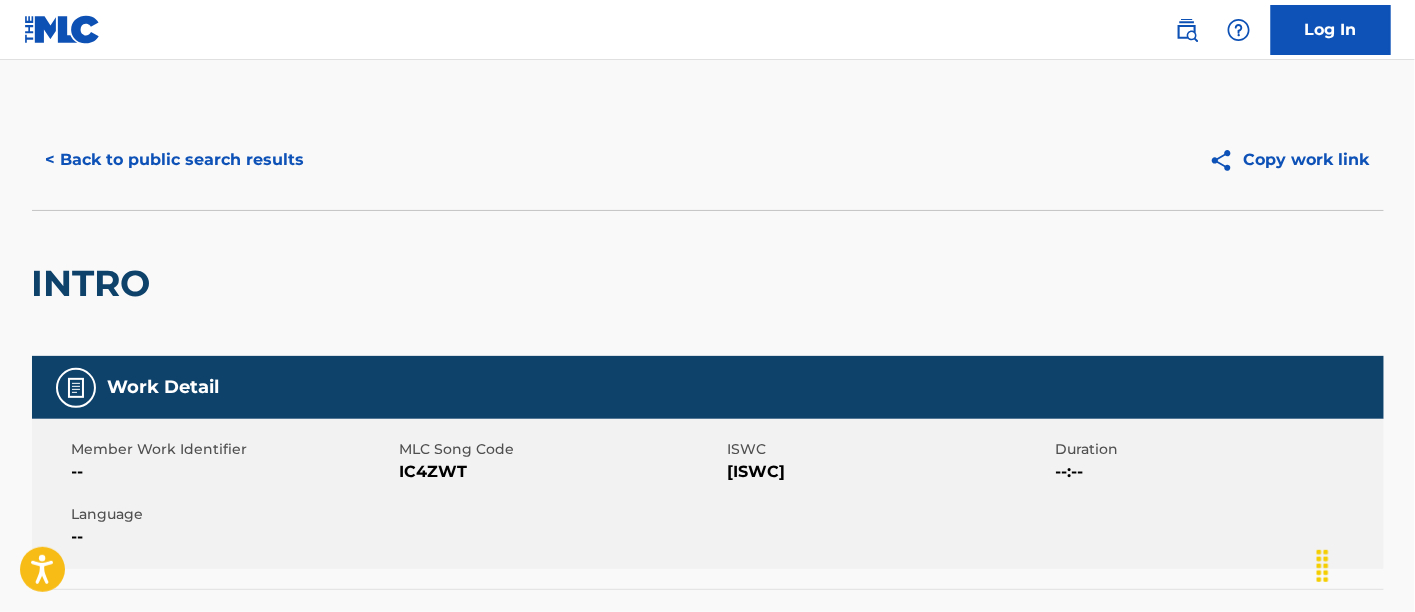 click on "< Back to public search results" at bounding box center [175, 160] 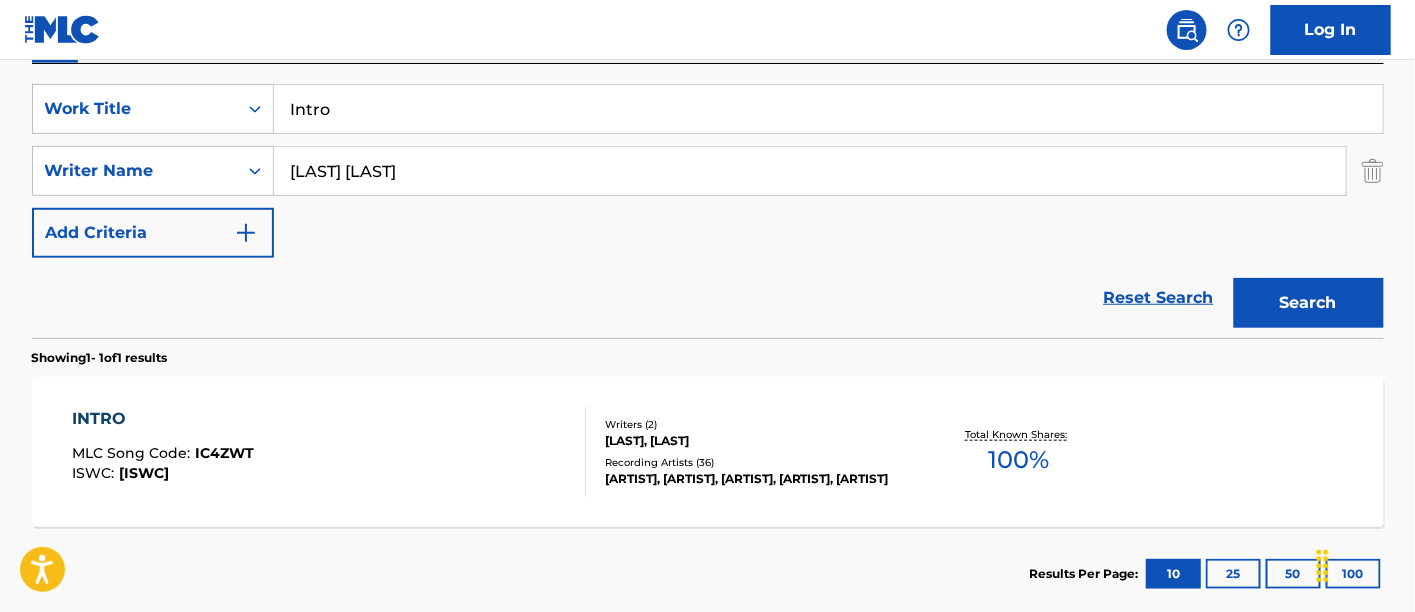 click on "Intro" at bounding box center [828, 109] 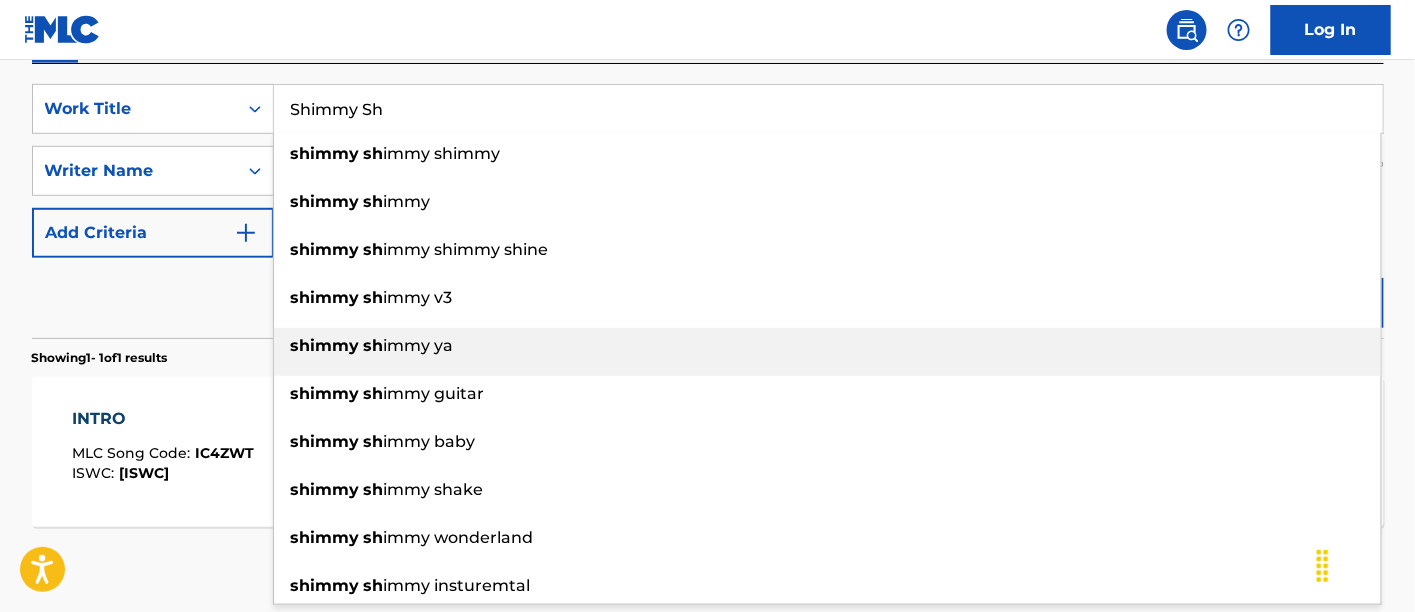 click on "immy ya" at bounding box center (419, 345) 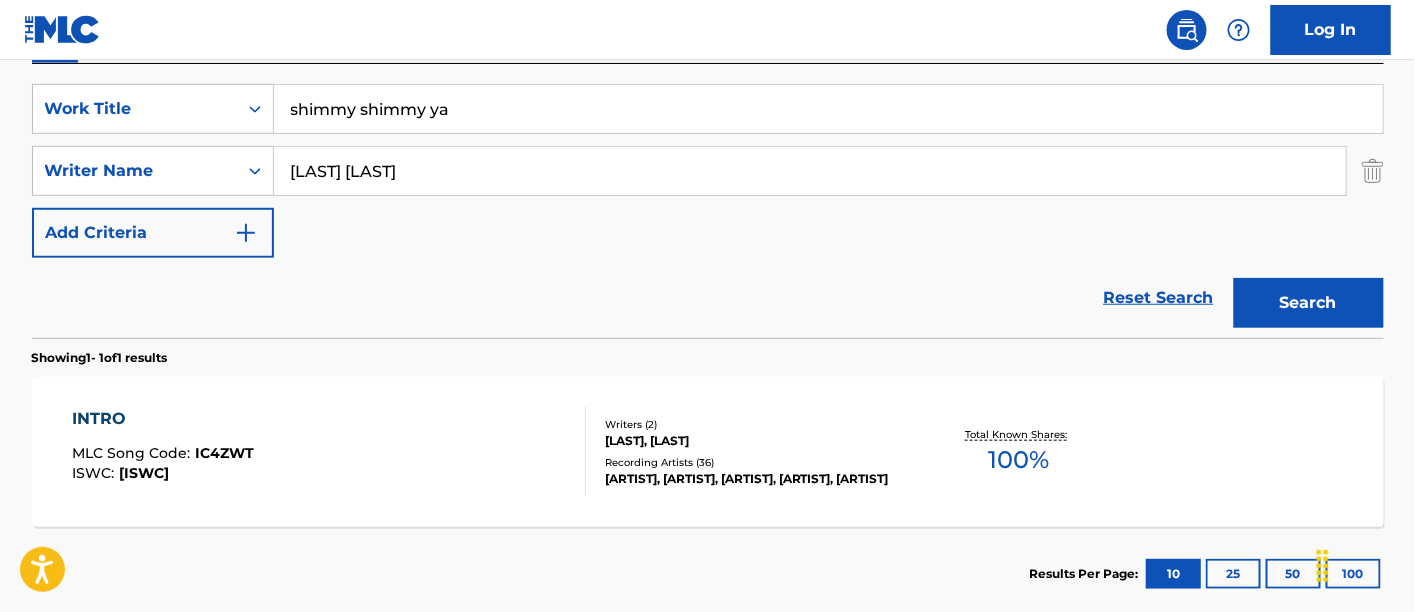 click on "Search" at bounding box center [1309, 303] 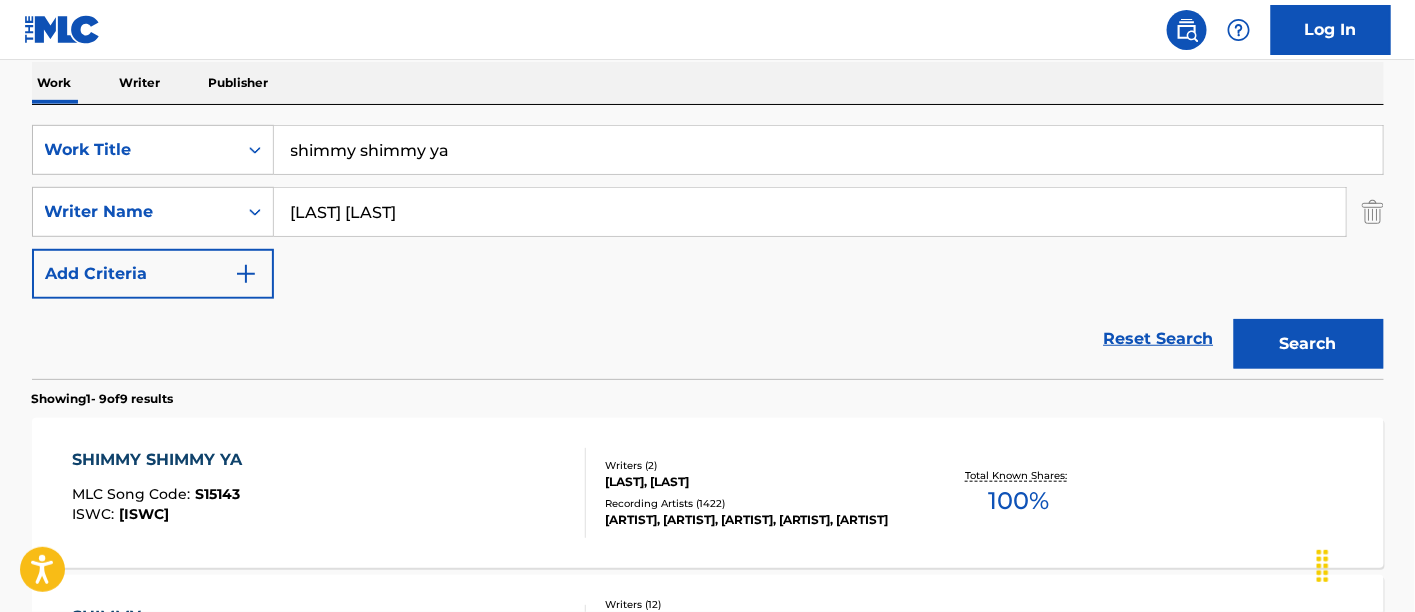 scroll, scrollTop: 361, scrollLeft: 0, axis: vertical 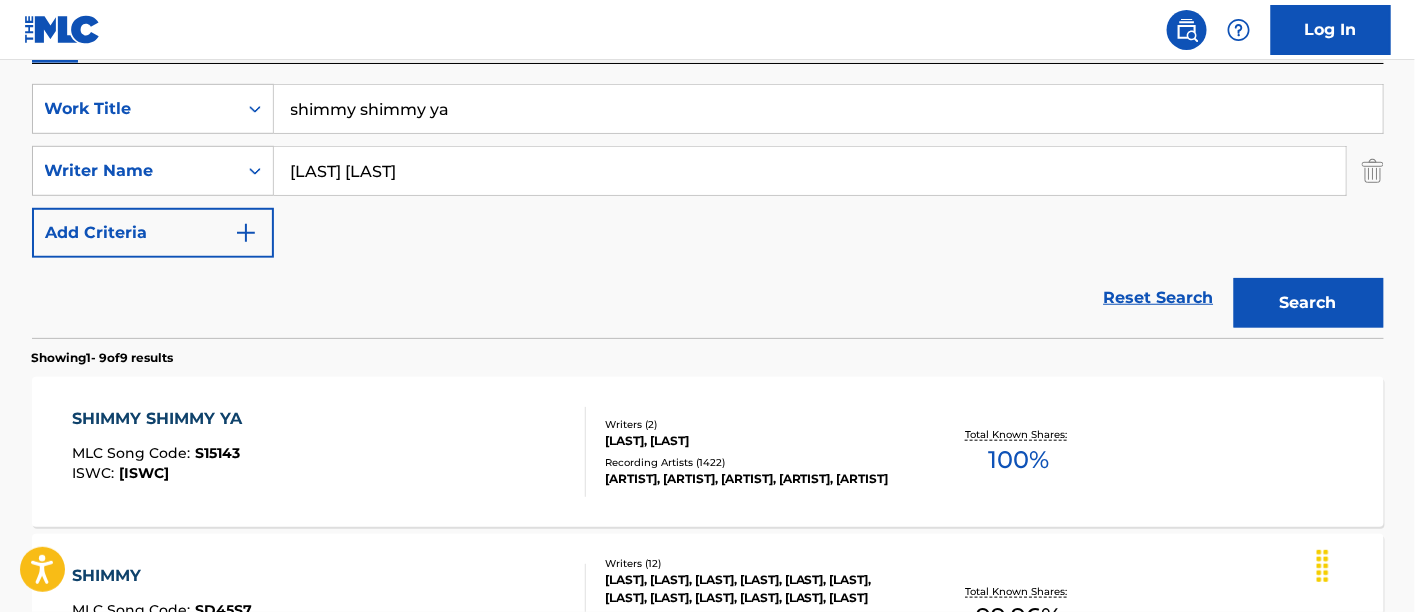 click on "[ARTIST], [ARTIST], [ARTIST], [ARTIST], [ARTIST]" at bounding box center [756, 479] 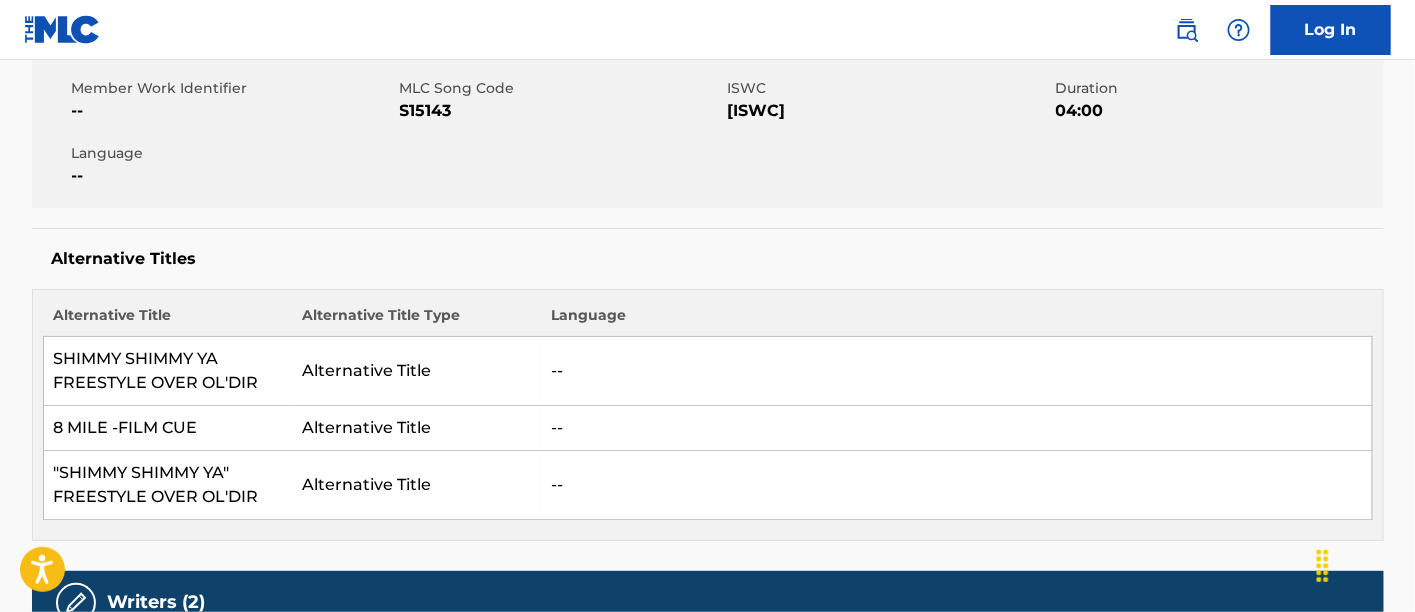 scroll, scrollTop: 0, scrollLeft: 0, axis: both 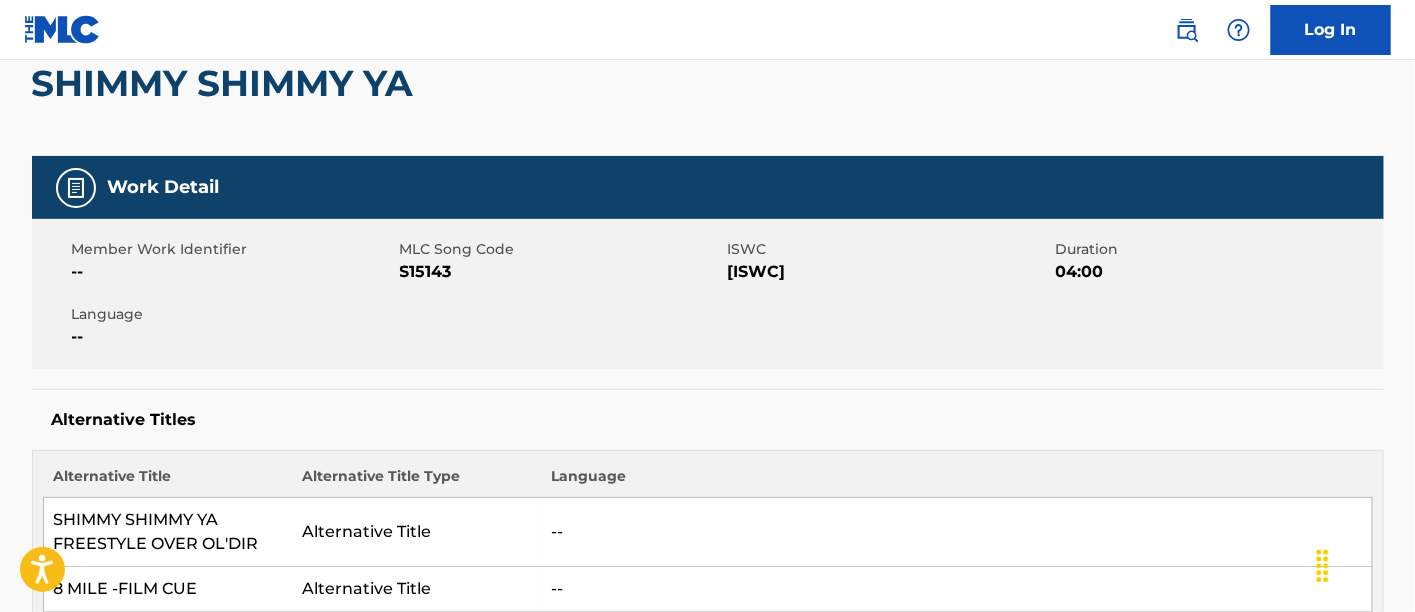 click on "S15143" at bounding box center [561, 272] 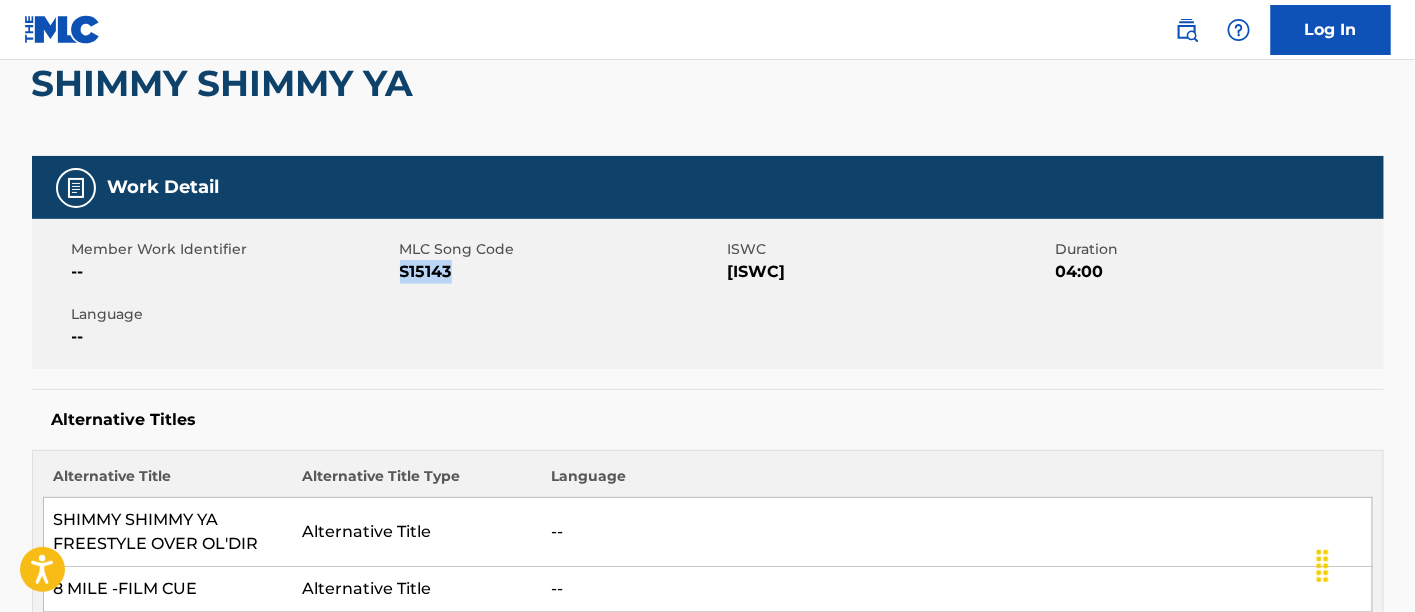 click on "S15143" at bounding box center (561, 272) 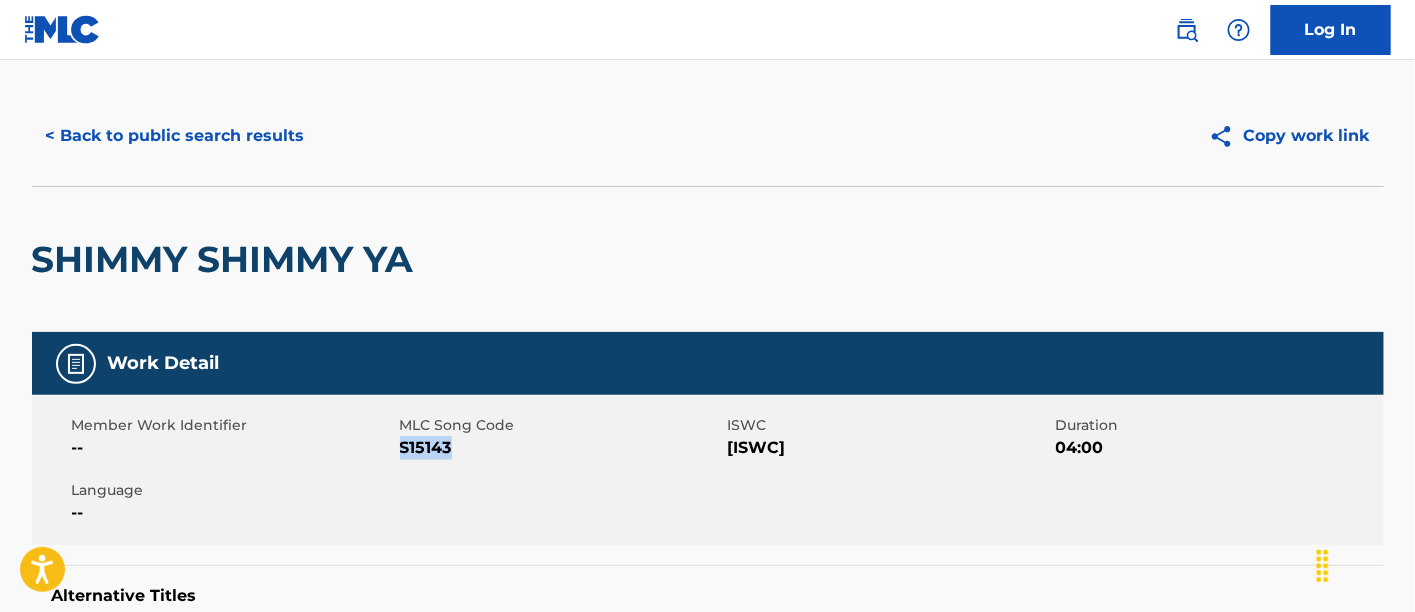 scroll, scrollTop: 0, scrollLeft: 0, axis: both 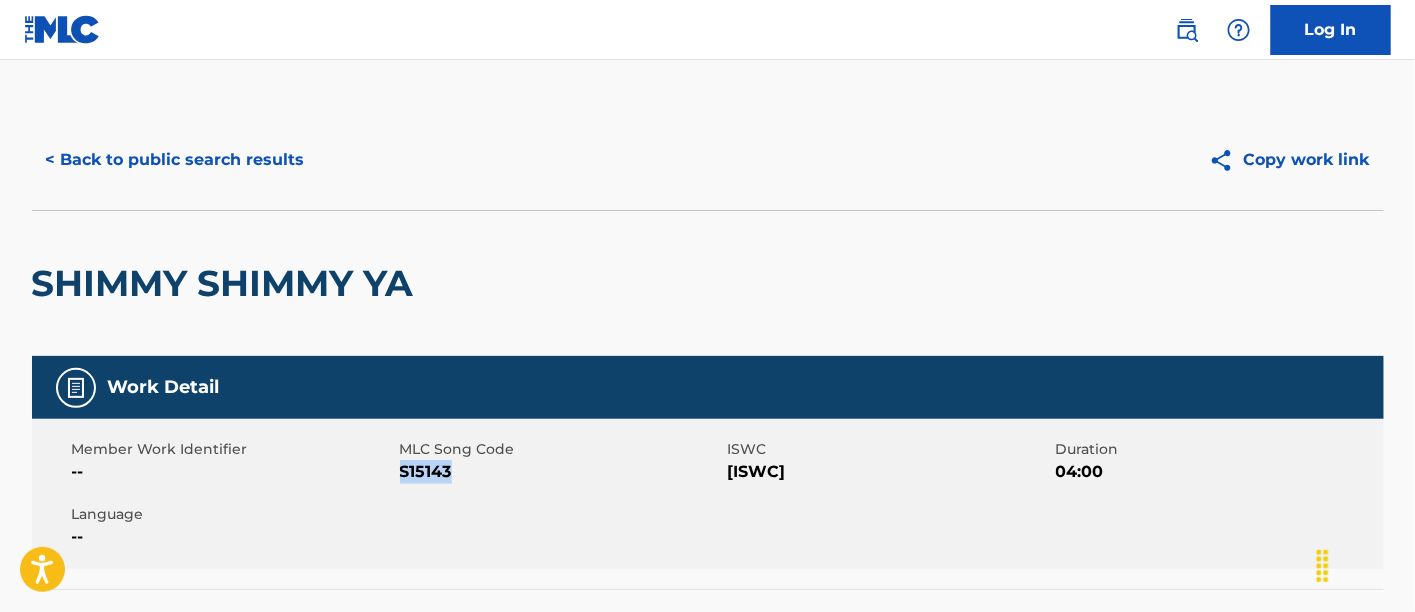 click on "S15143" at bounding box center (561, 472) 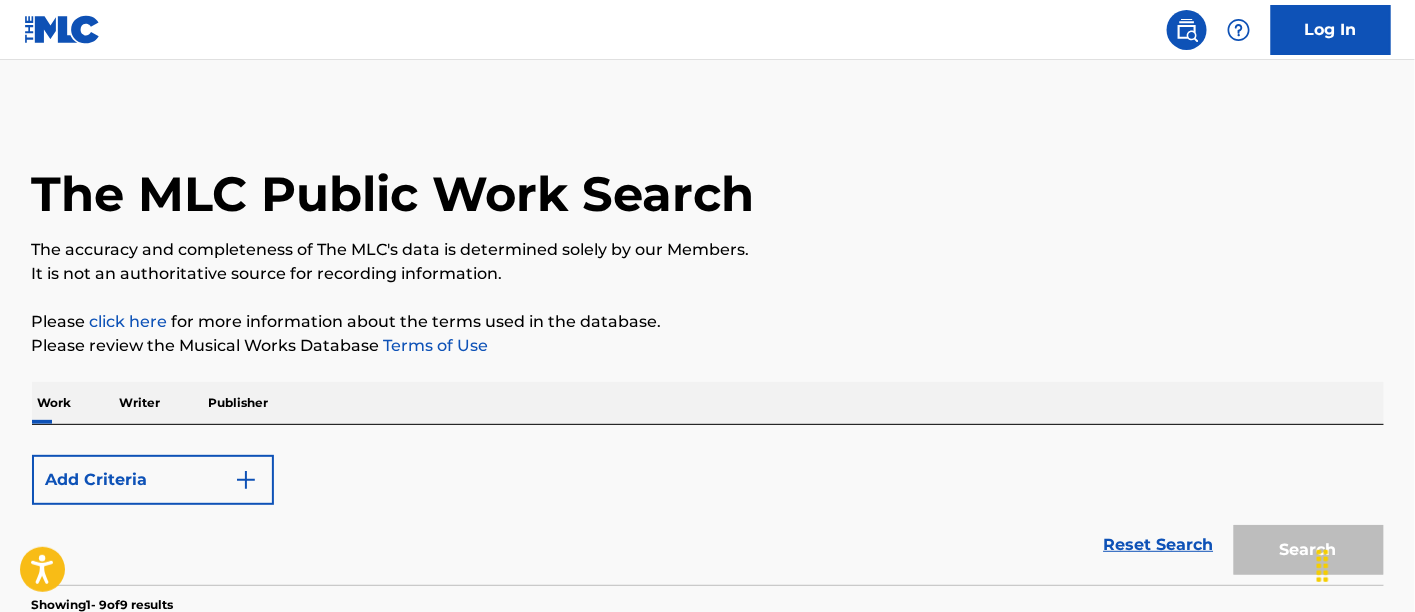 scroll, scrollTop: 361, scrollLeft: 0, axis: vertical 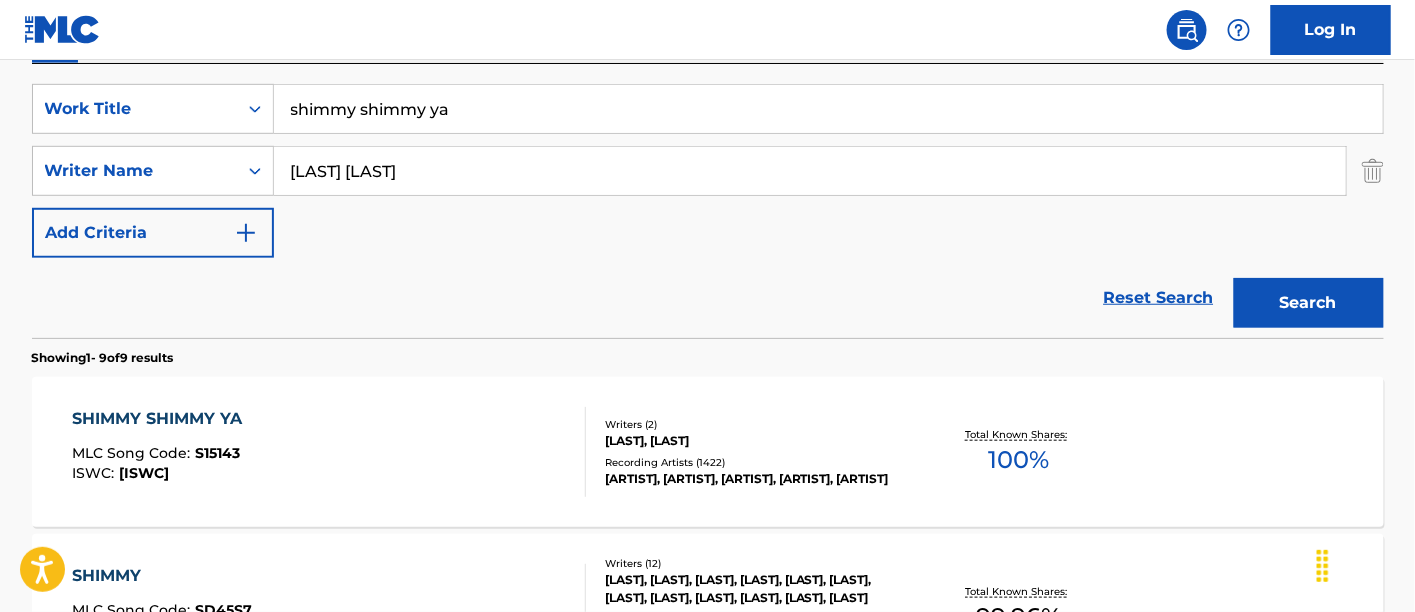 click on "shimmy shimmy ya" at bounding box center (828, 109) 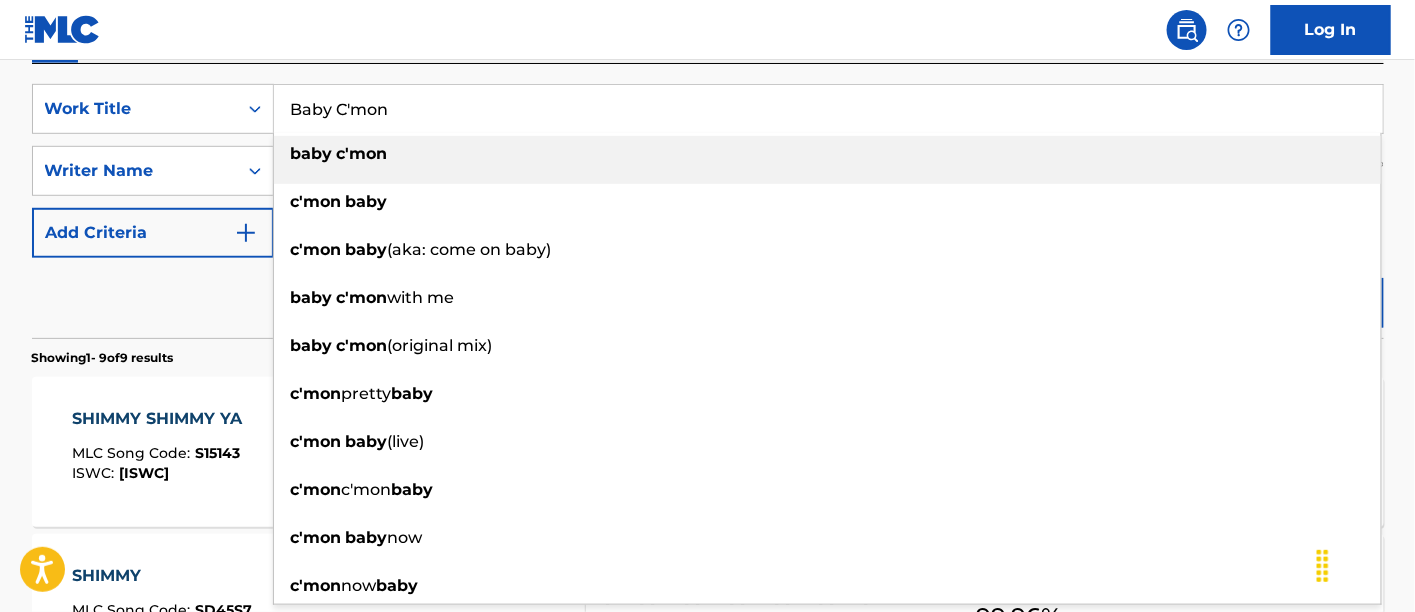 click on "baby   c'mon" at bounding box center (827, 154) 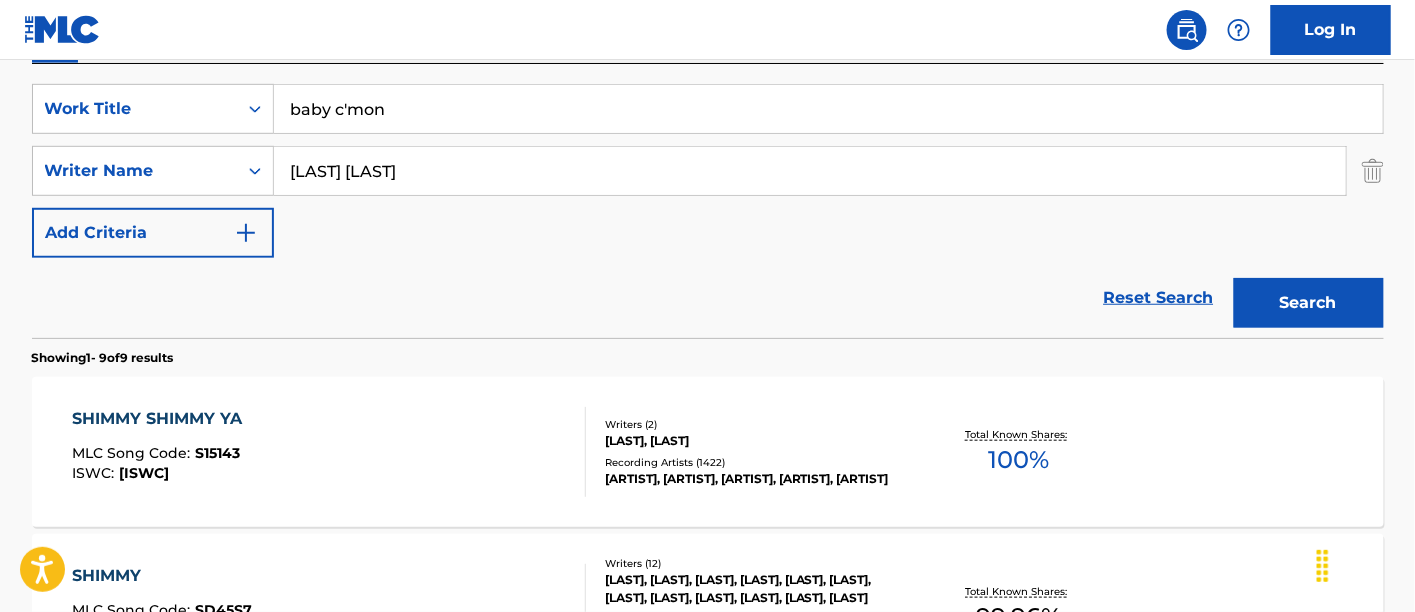 click on "Search" at bounding box center (1309, 303) 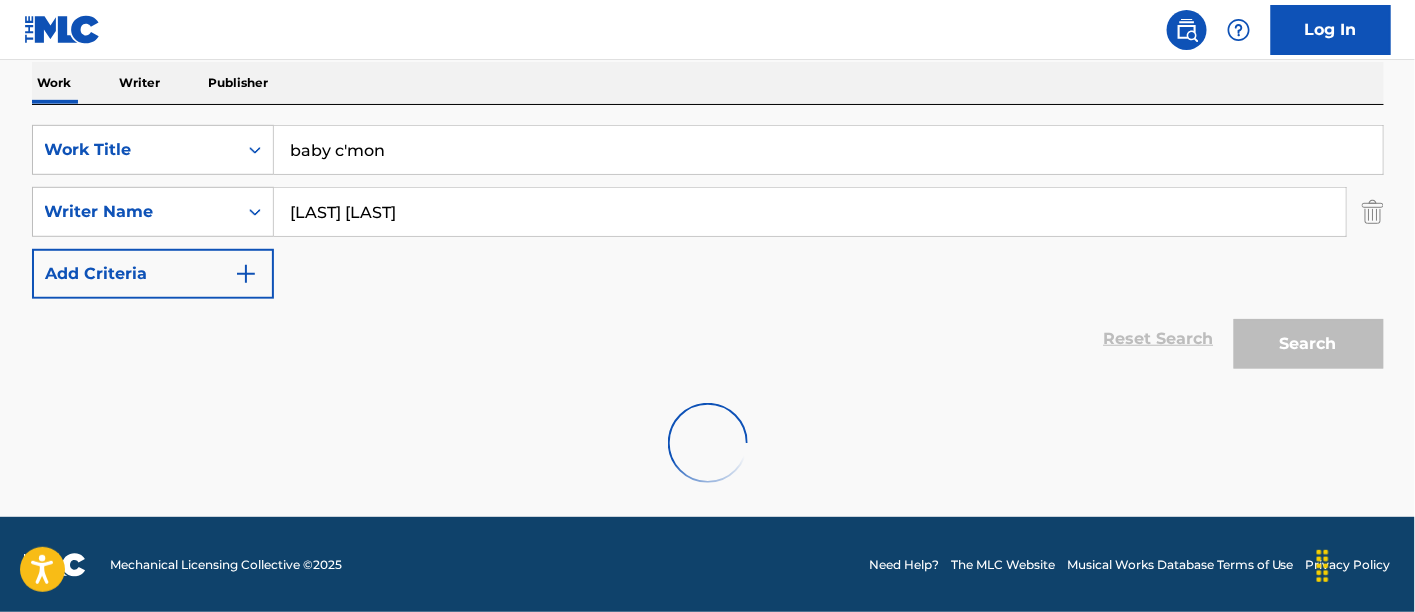 scroll, scrollTop: 361, scrollLeft: 0, axis: vertical 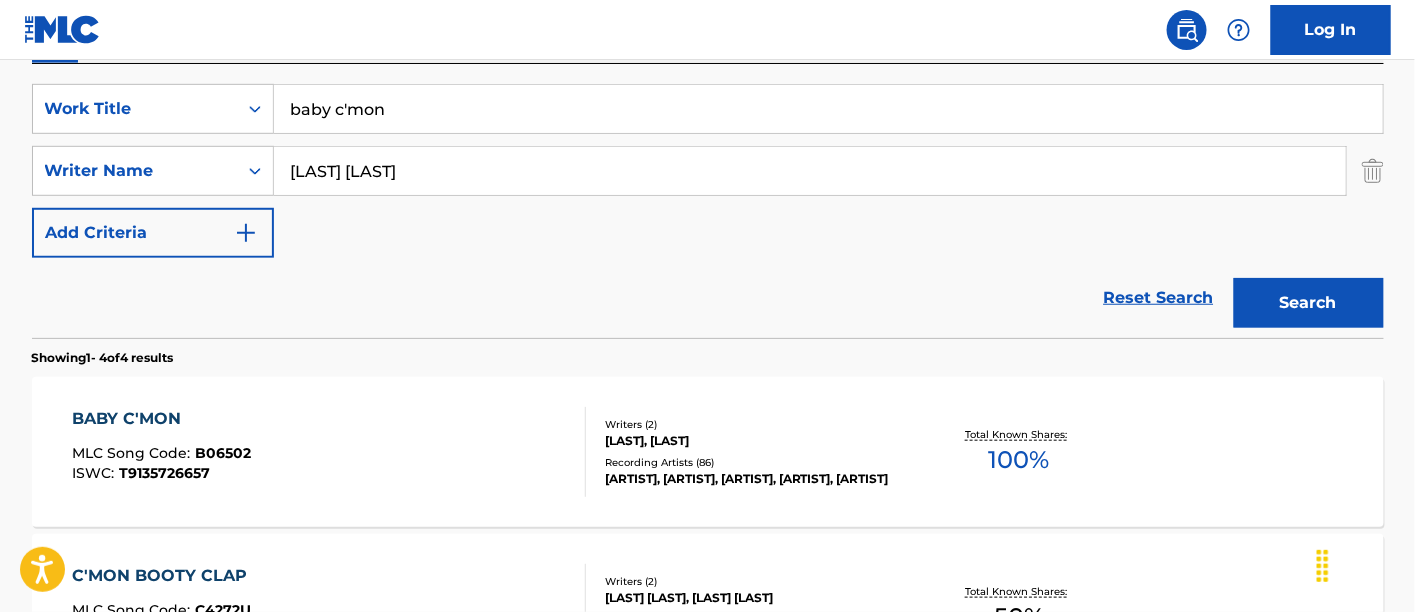 click on "[ARTIST], [ARTIST], [ARTIST], [ARTIST], [ARTIST]" at bounding box center (756, 479) 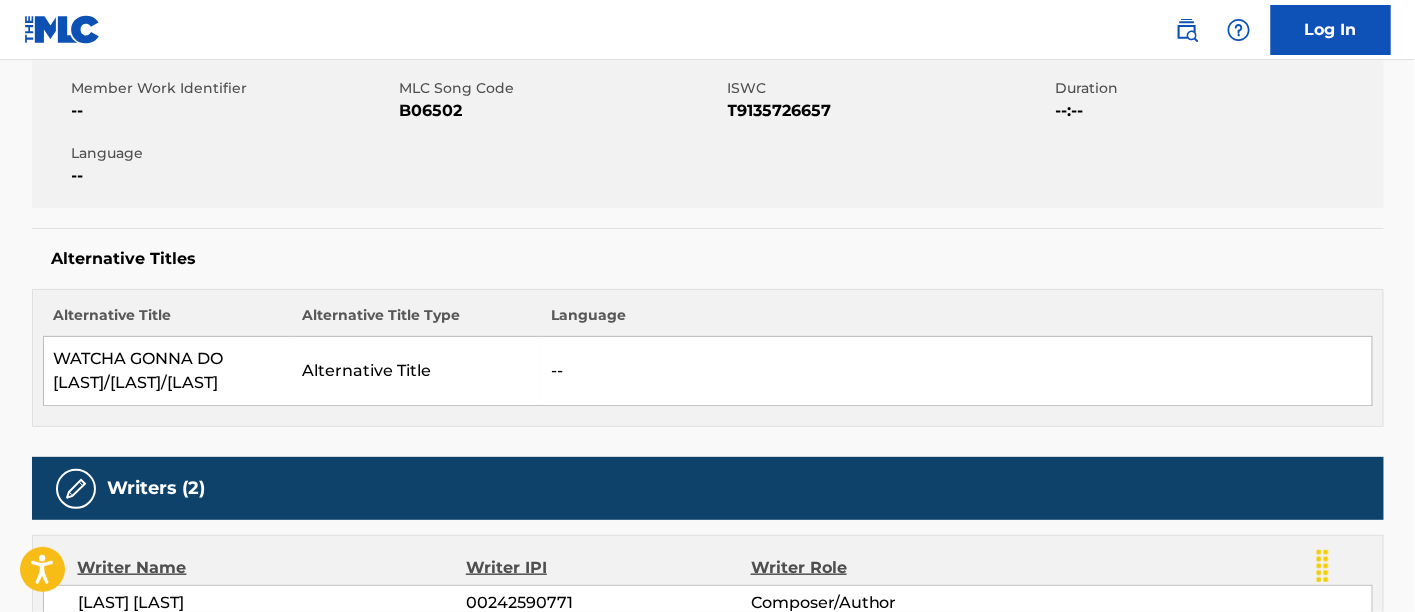 scroll, scrollTop: 0, scrollLeft: 0, axis: both 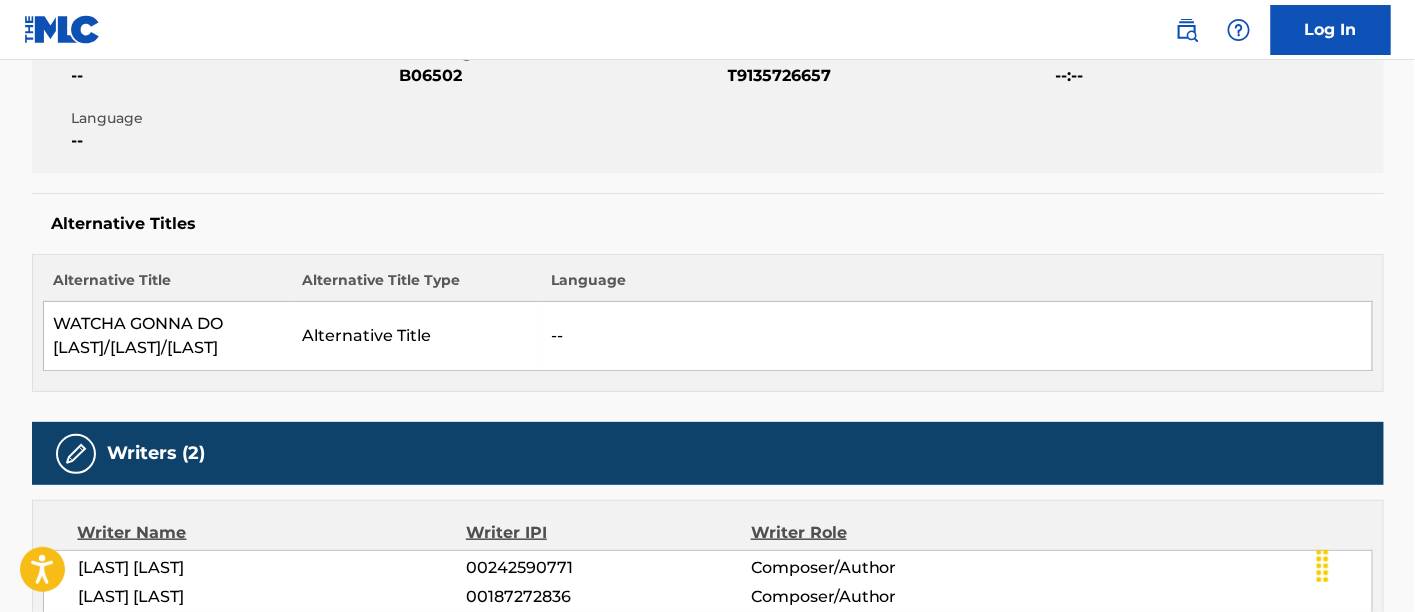 click on "WATCHA GONNA DO [LAST]/[LAST]/[LAST]" at bounding box center (167, 336) 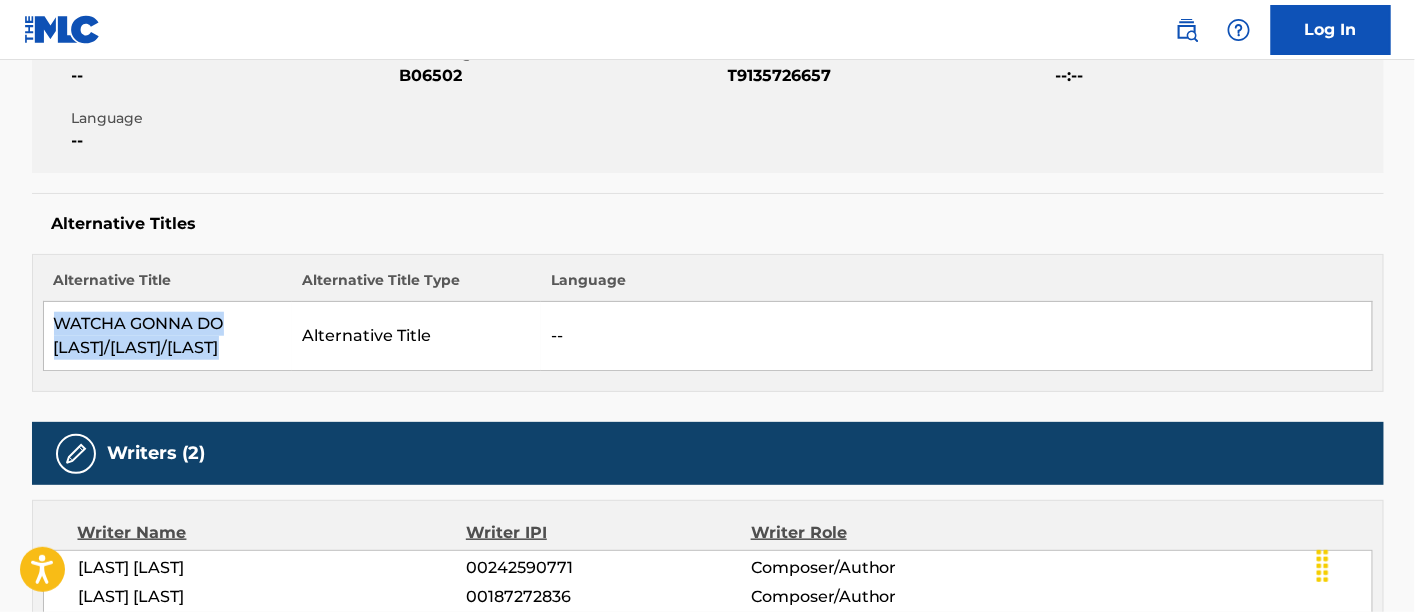 click on "WATCHA GONNA DO [LAST]/[LAST]/[LAST]" at bounding box center [167, 336] 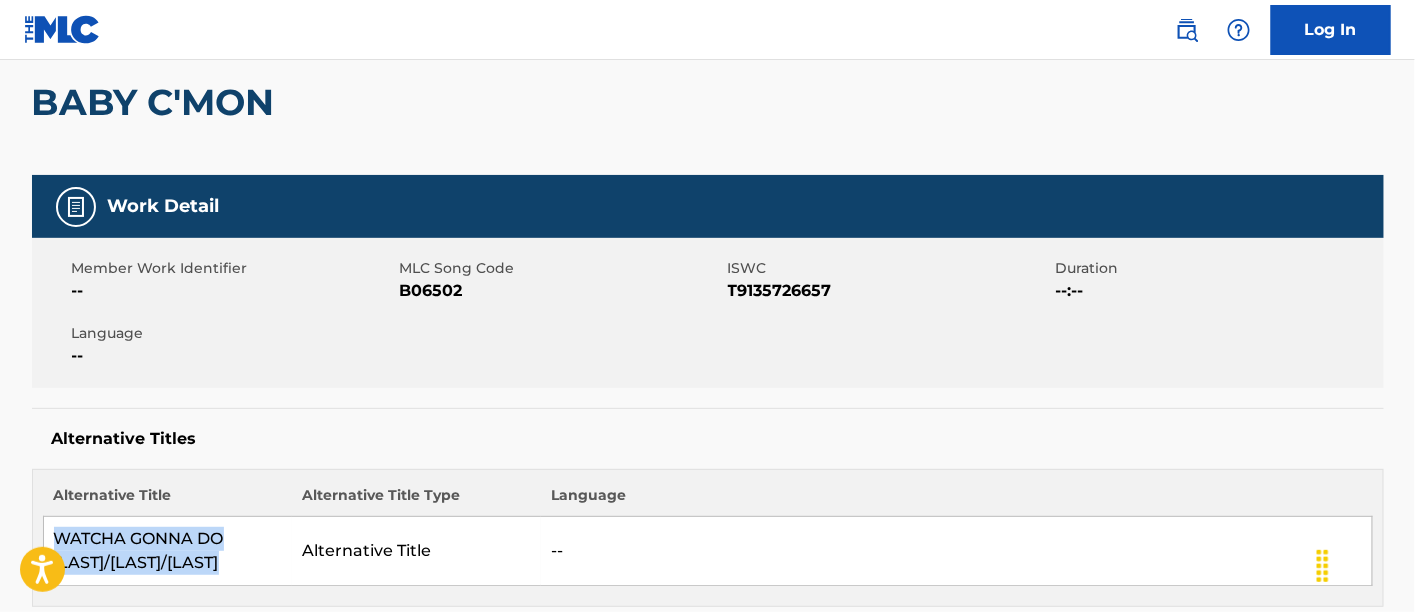 scroll, scrollTop: 147, scrollLeft: 0, axis: vertical 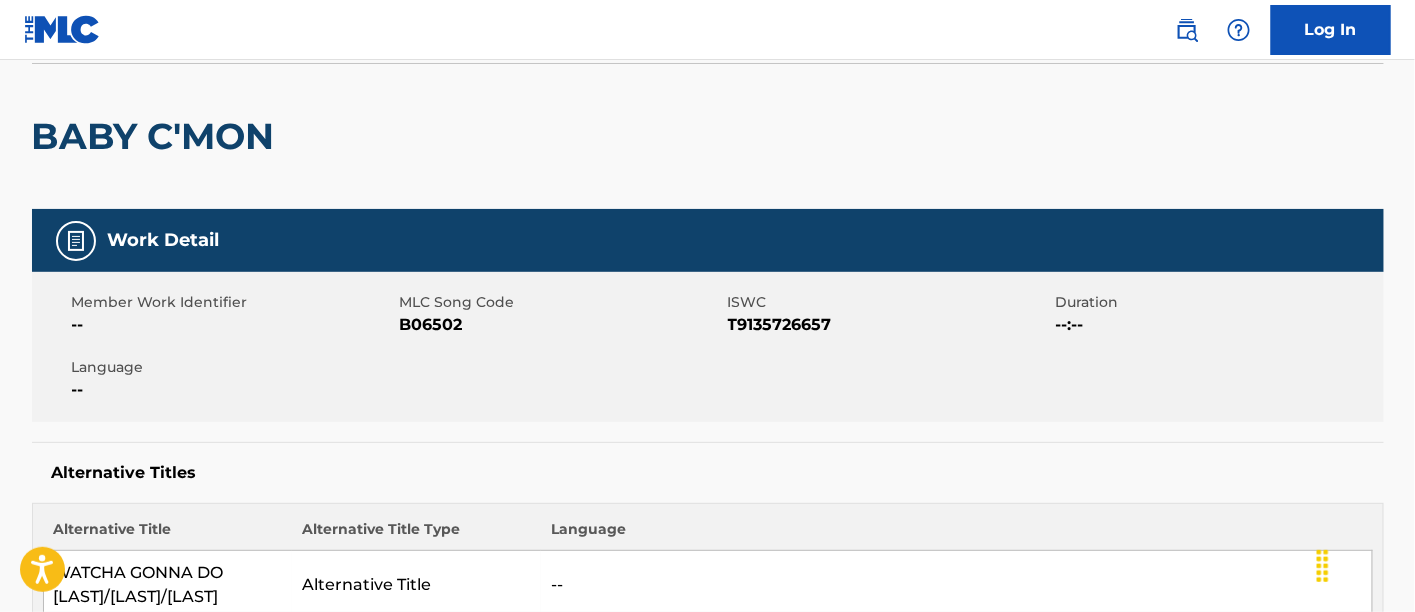 click on "B06502" at bounding box center [561, 325] 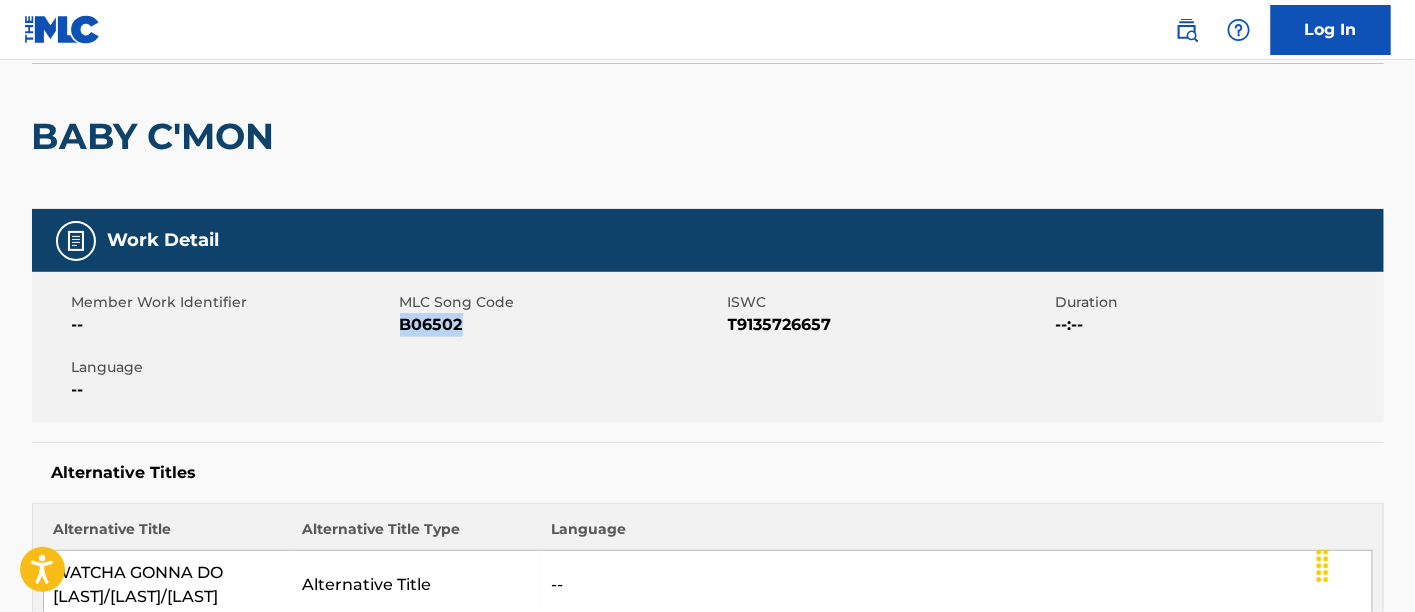 click on "B06502" at bounding box center (561, 325) 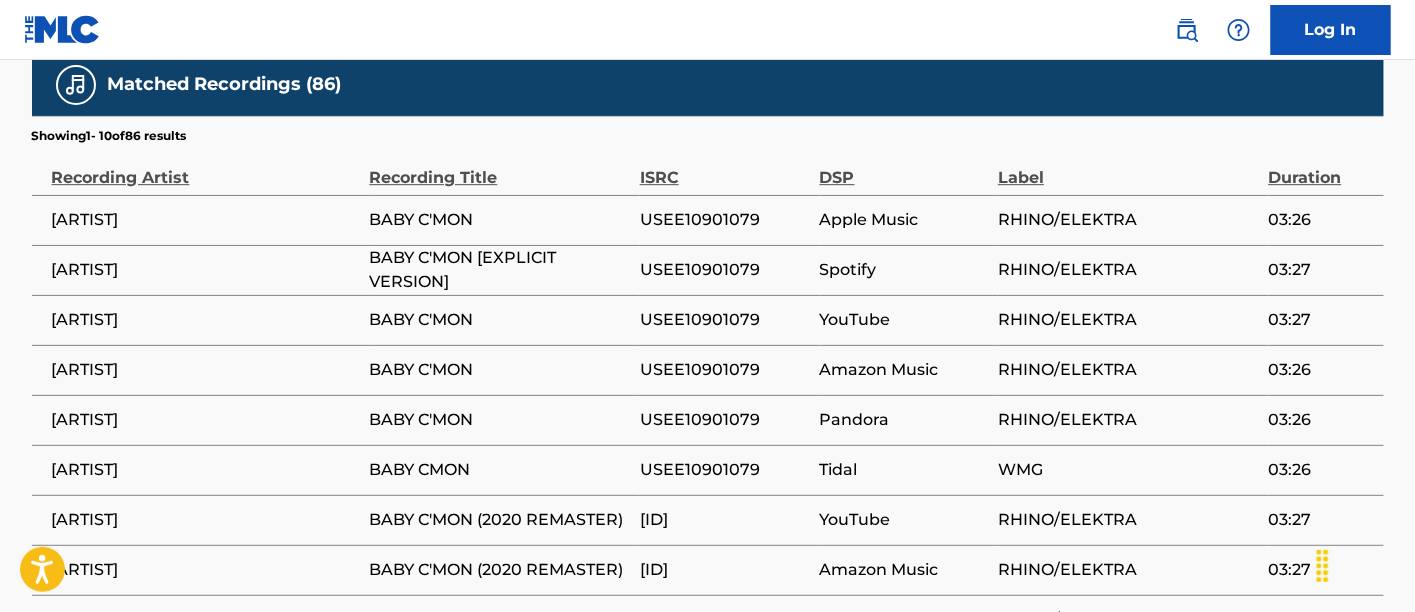 scroll, scrollTop: 1917, scrollLeft: 0, axis: vertical 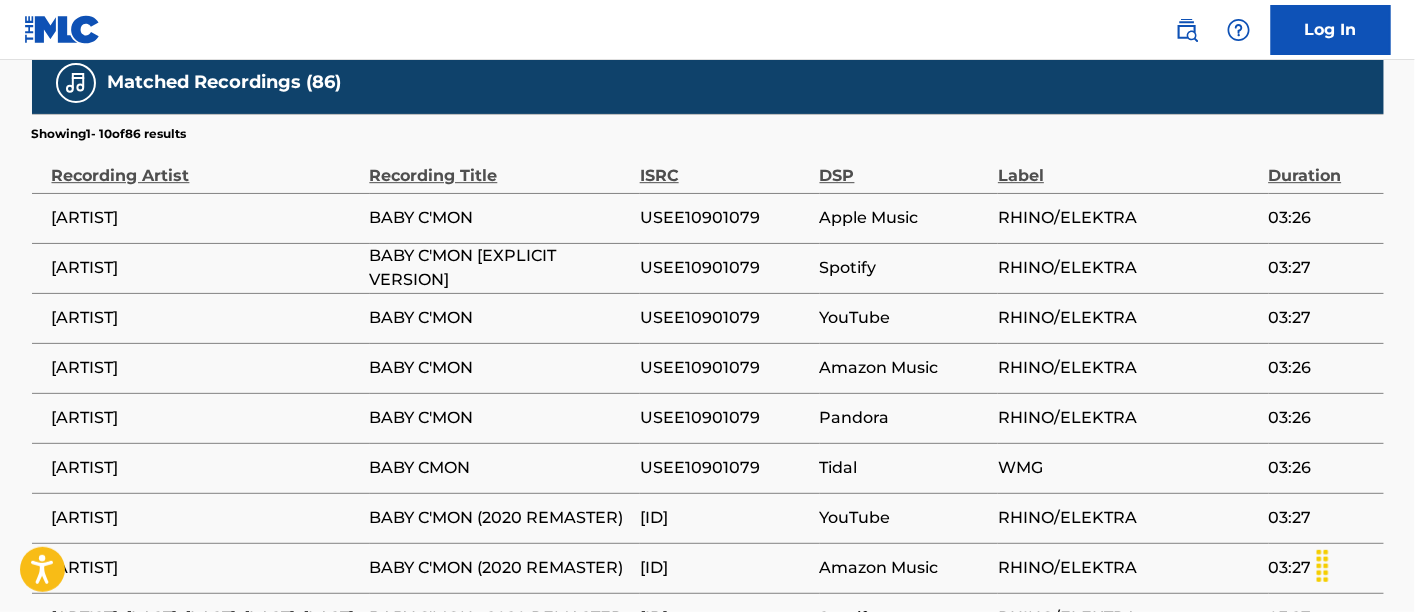 click on "USEE10901079" at bounding box center (725, 218) 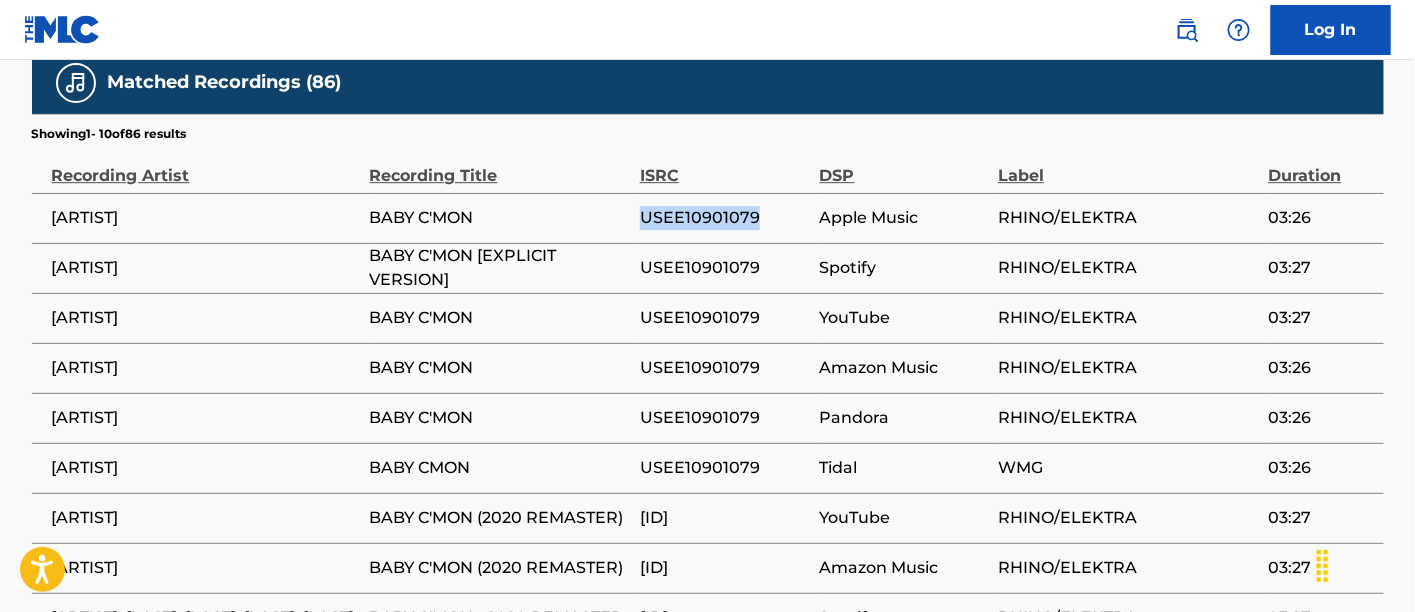 click on "USEE10901079" at bounding box center [725, 218] 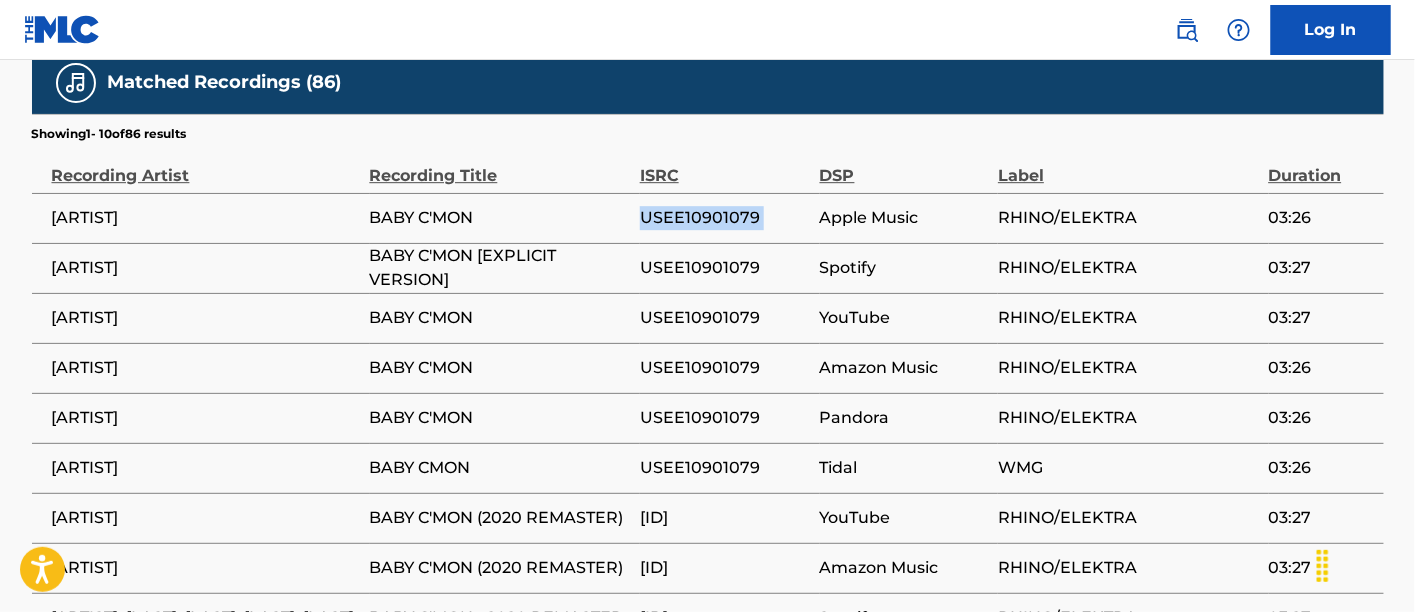click on "USEE10901079" at bounding box center (725, 218) 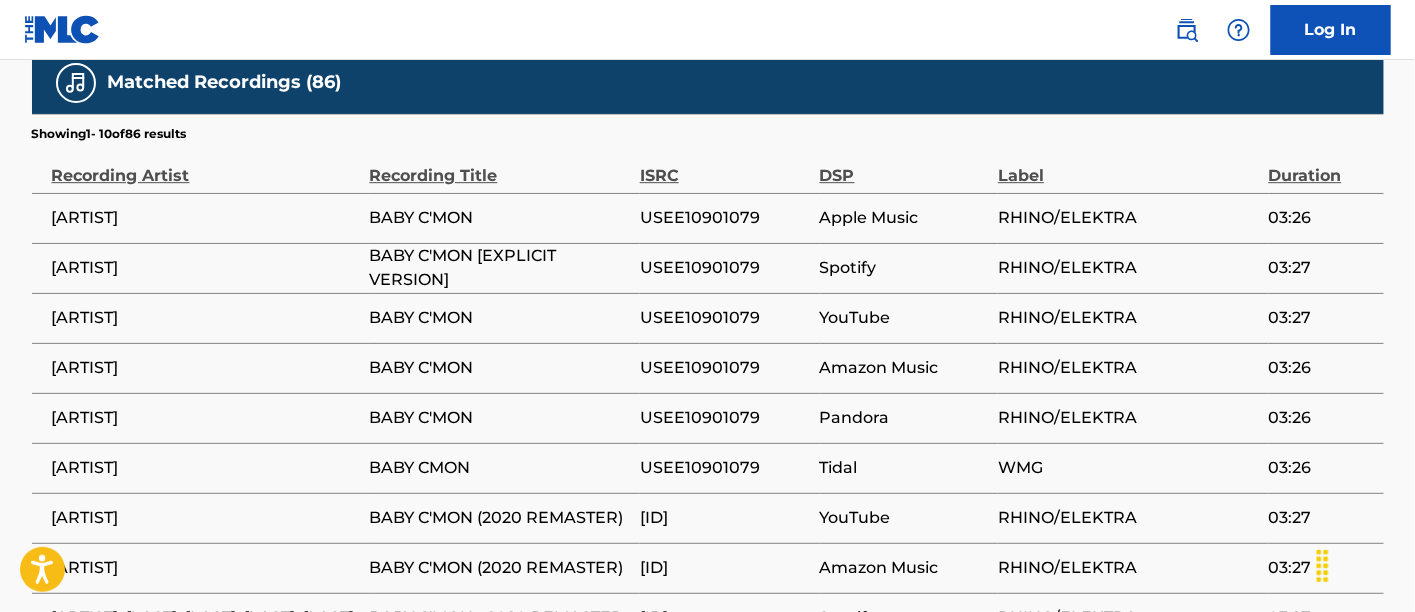 click on "BABY C'MON [EXPLICIT VERSION]" at bounding box center (500, 268) 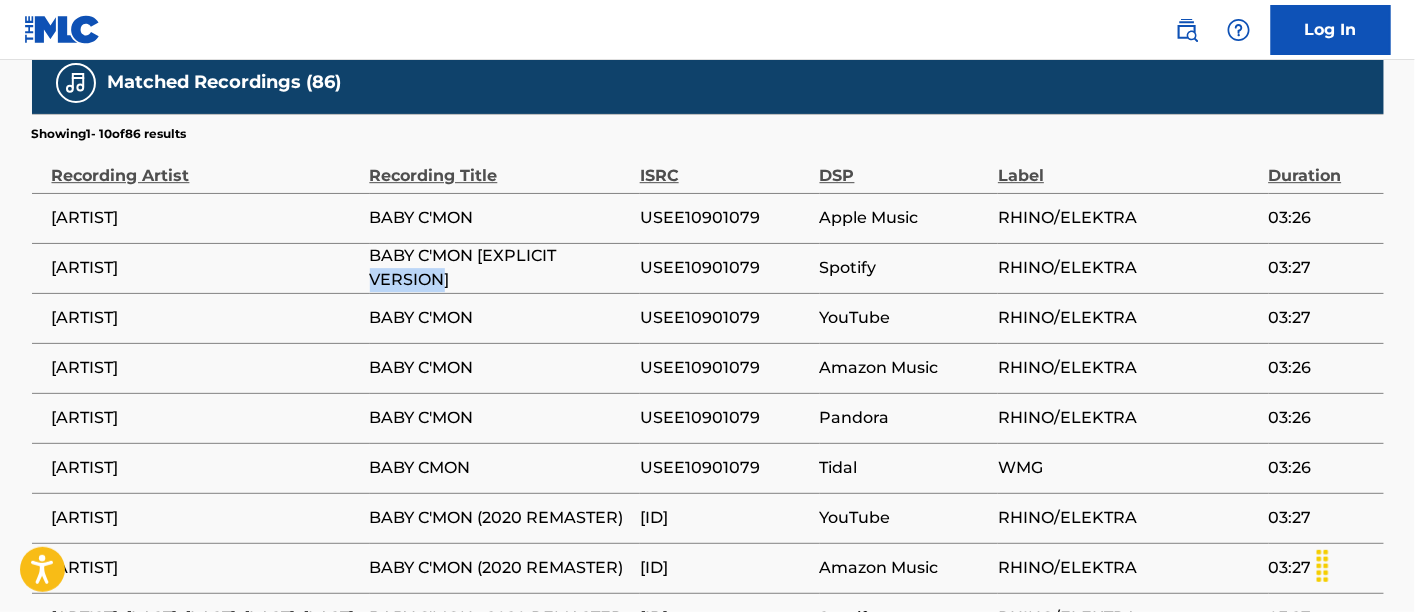 click on "BABY C'MON [EXPLICIT VERSION]" at bounding box center [500, 268] 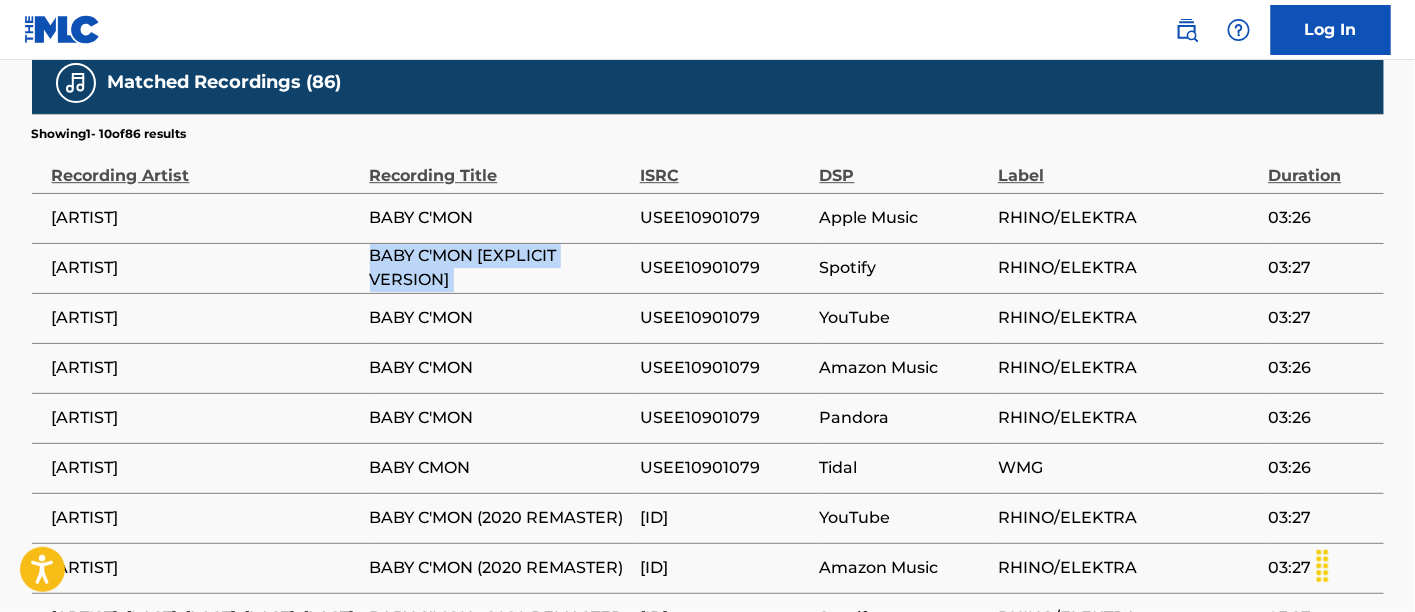 click on "BABY C'MON [EXPLICIT VERSION]" at bounding box center (500, 268) 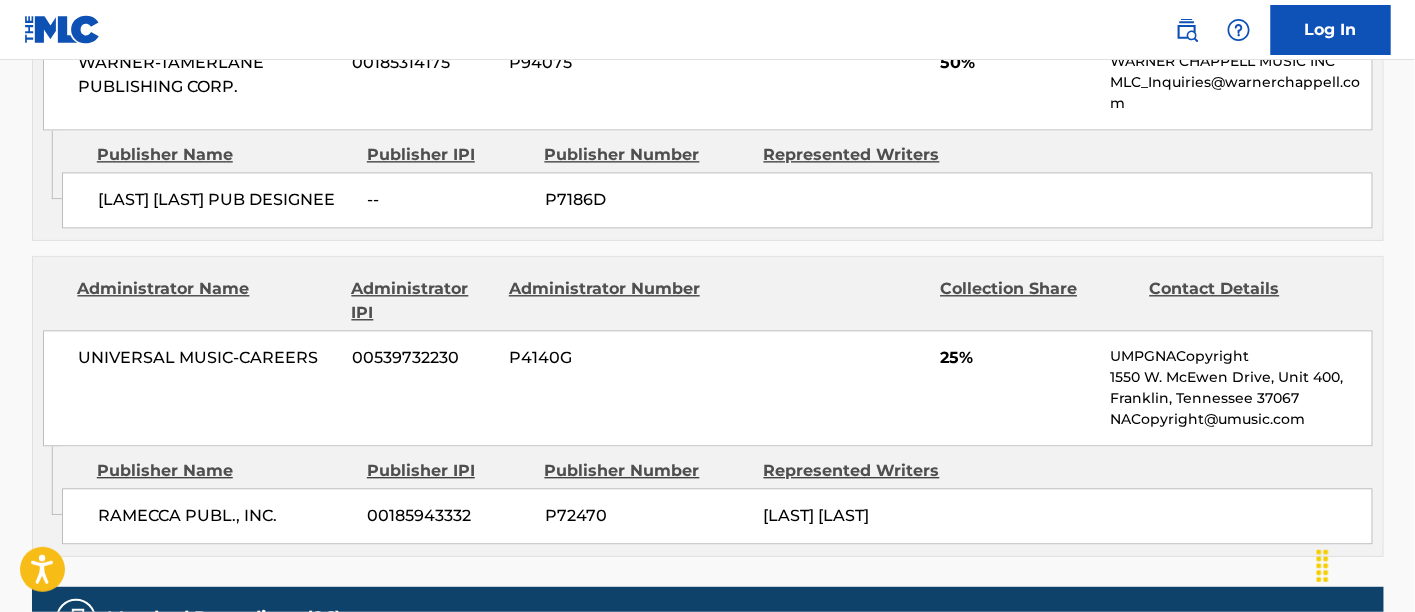 scroll, scrollTop: 846, scrollLeft: 0, axis: vertical 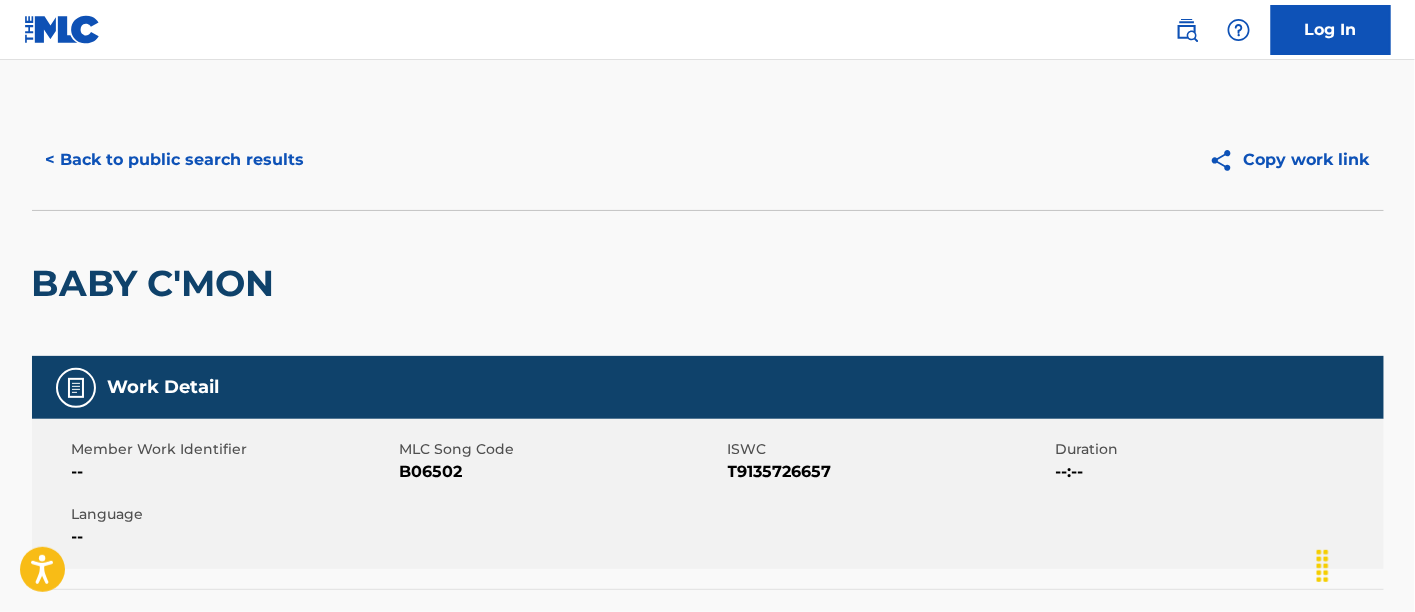 click on "< Back to public search results" at bounding box center (175, 160) 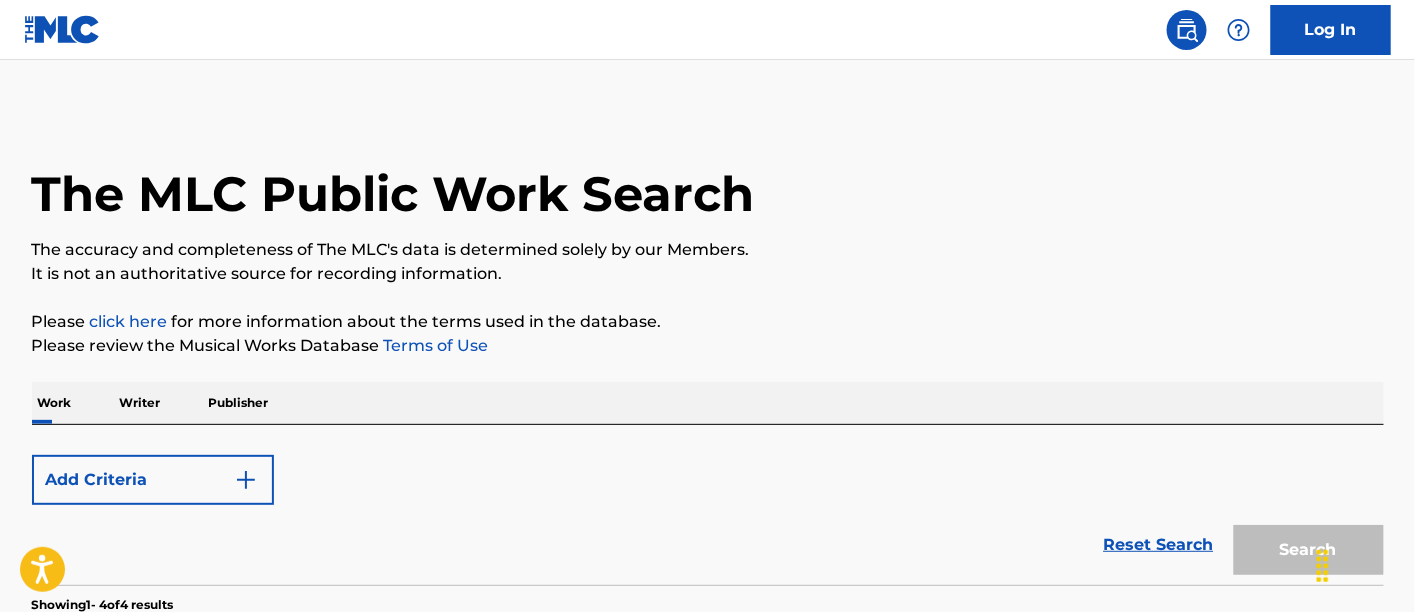 scroll, scrollTop: 361, scrollLeft: 0, axis: vertical 